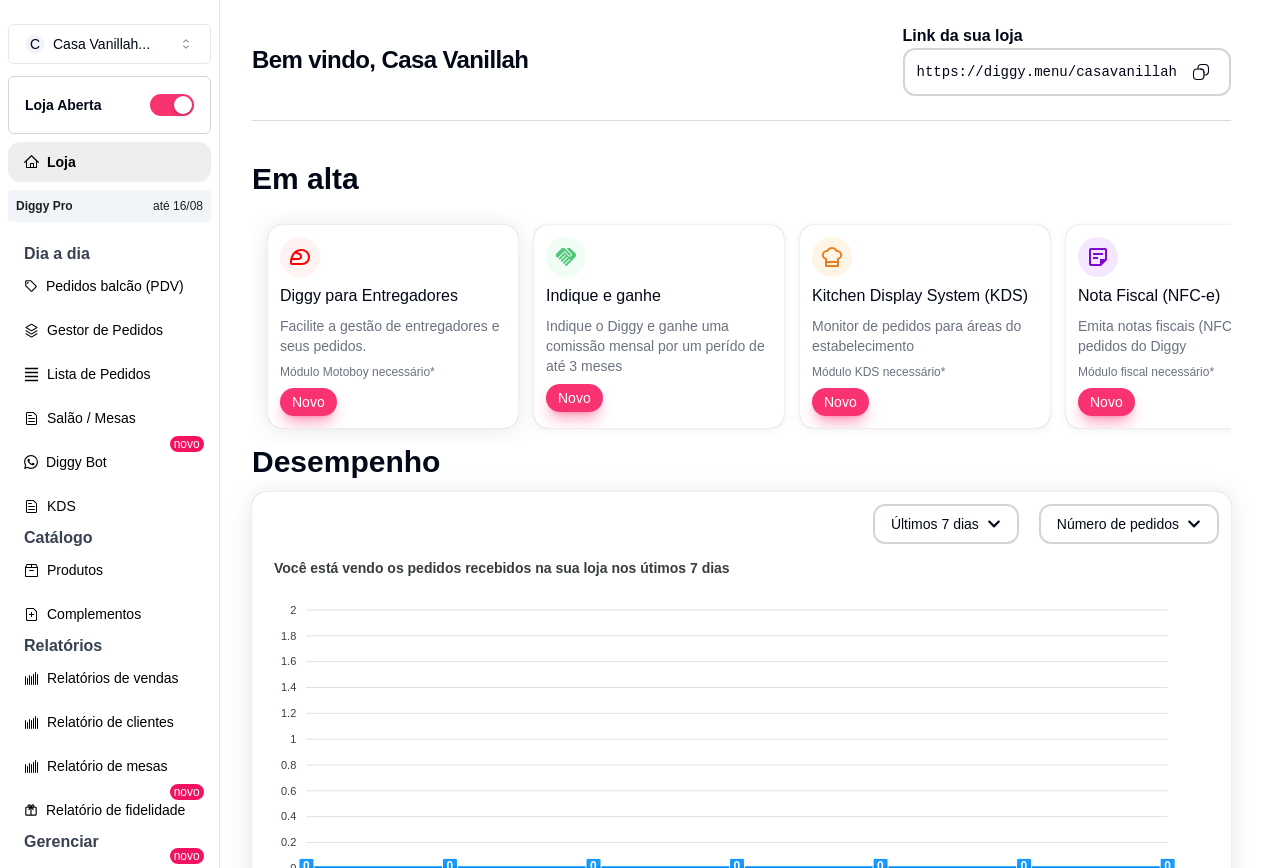scroll, scrollTop: 0, scrollLeft: 0, axis: both 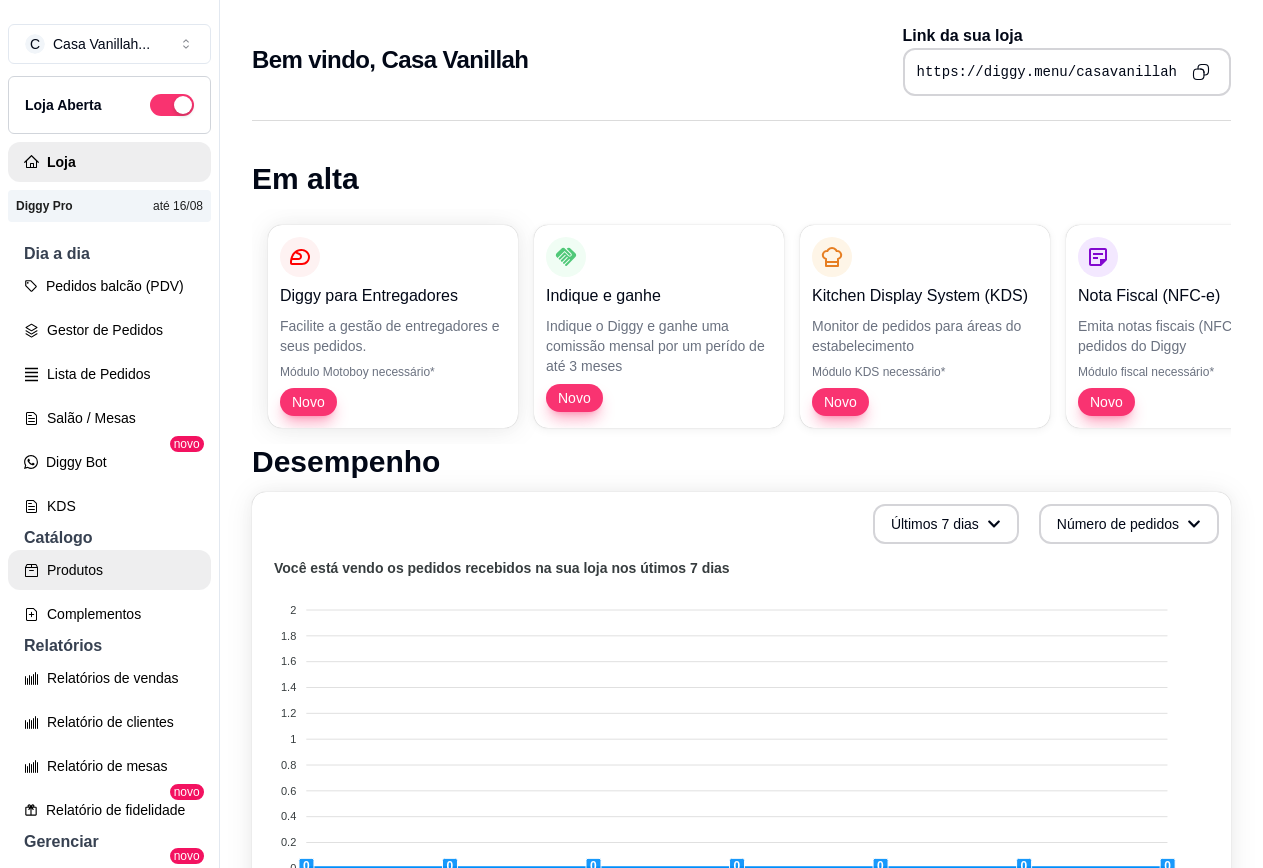 click on "Produtos" at bounding box center (109, 570) 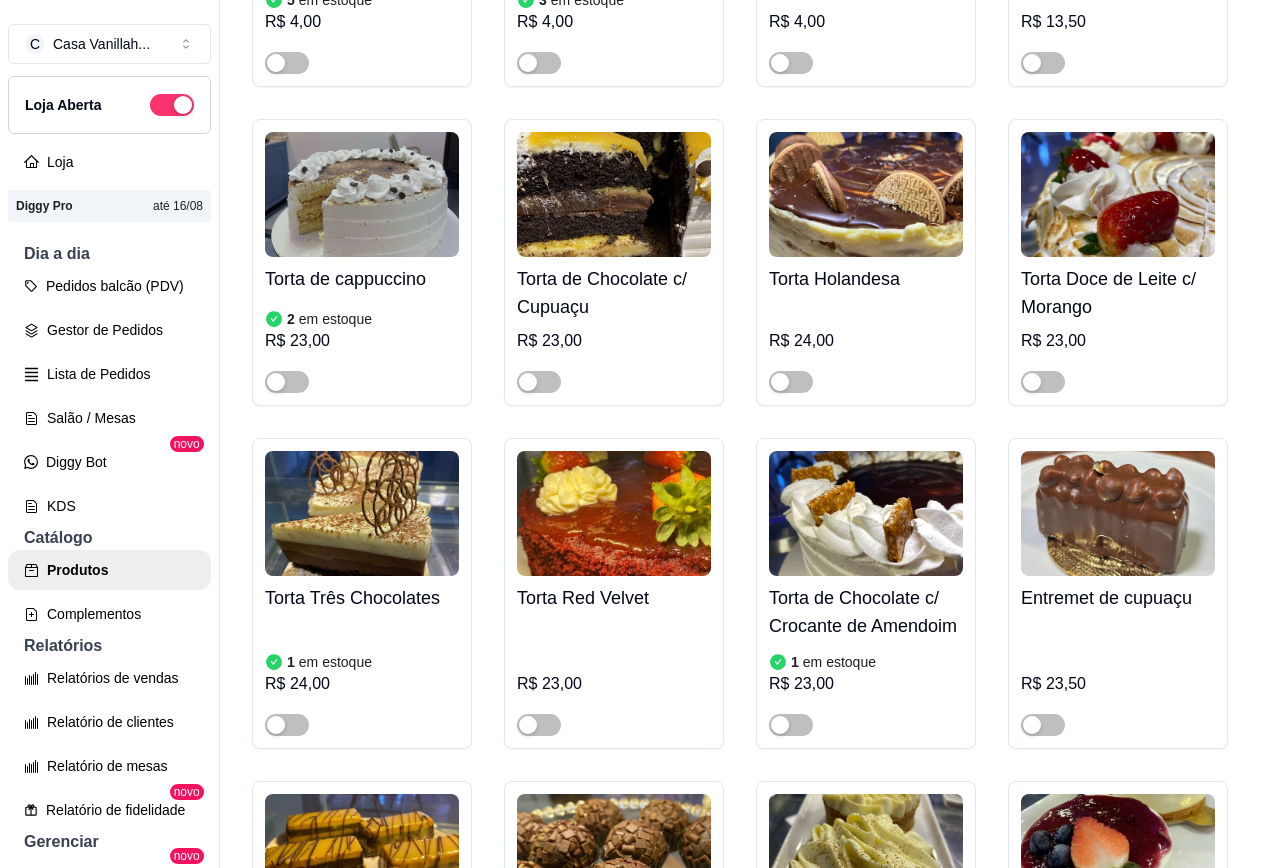 scroll, scrollTop: 1500, scrollLeft: 0, axis: vertical 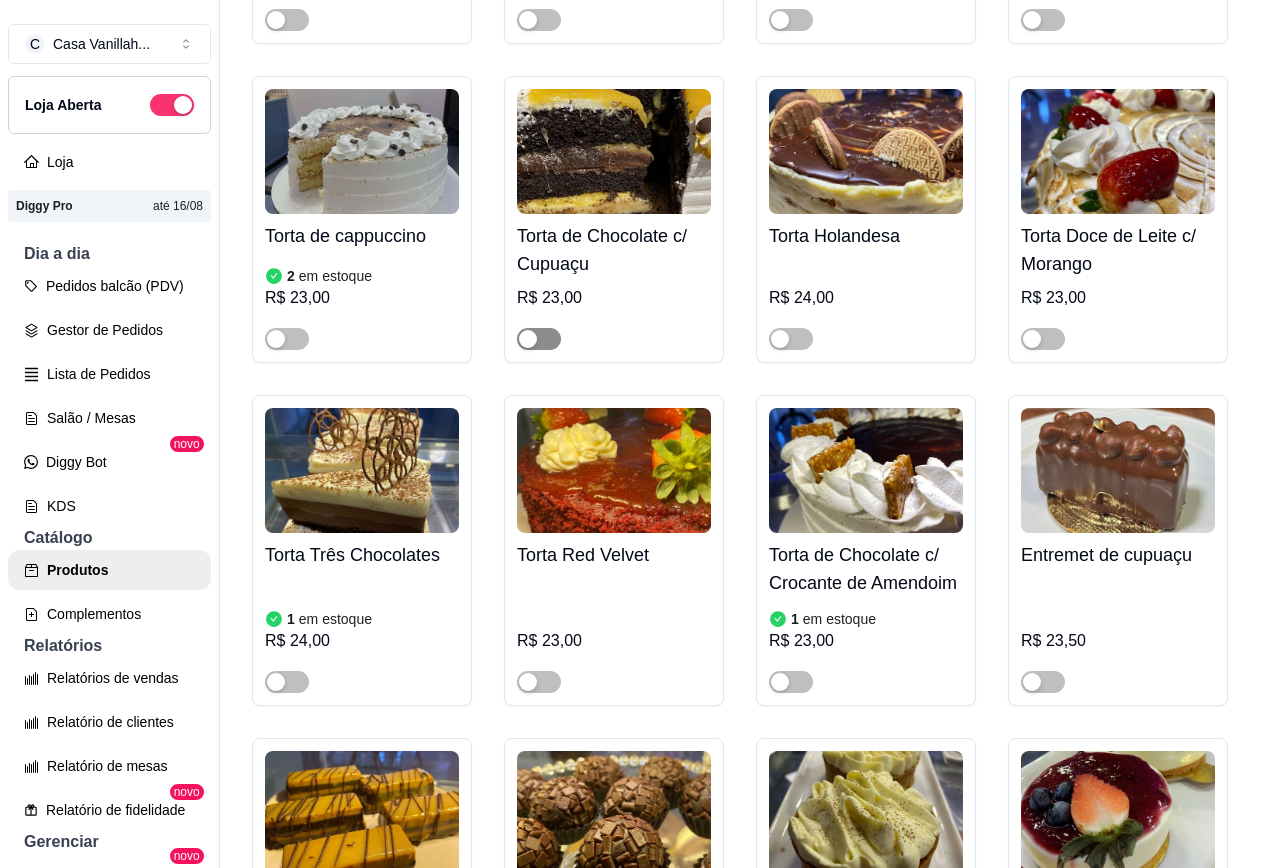 click at bounding box center [528, 339] 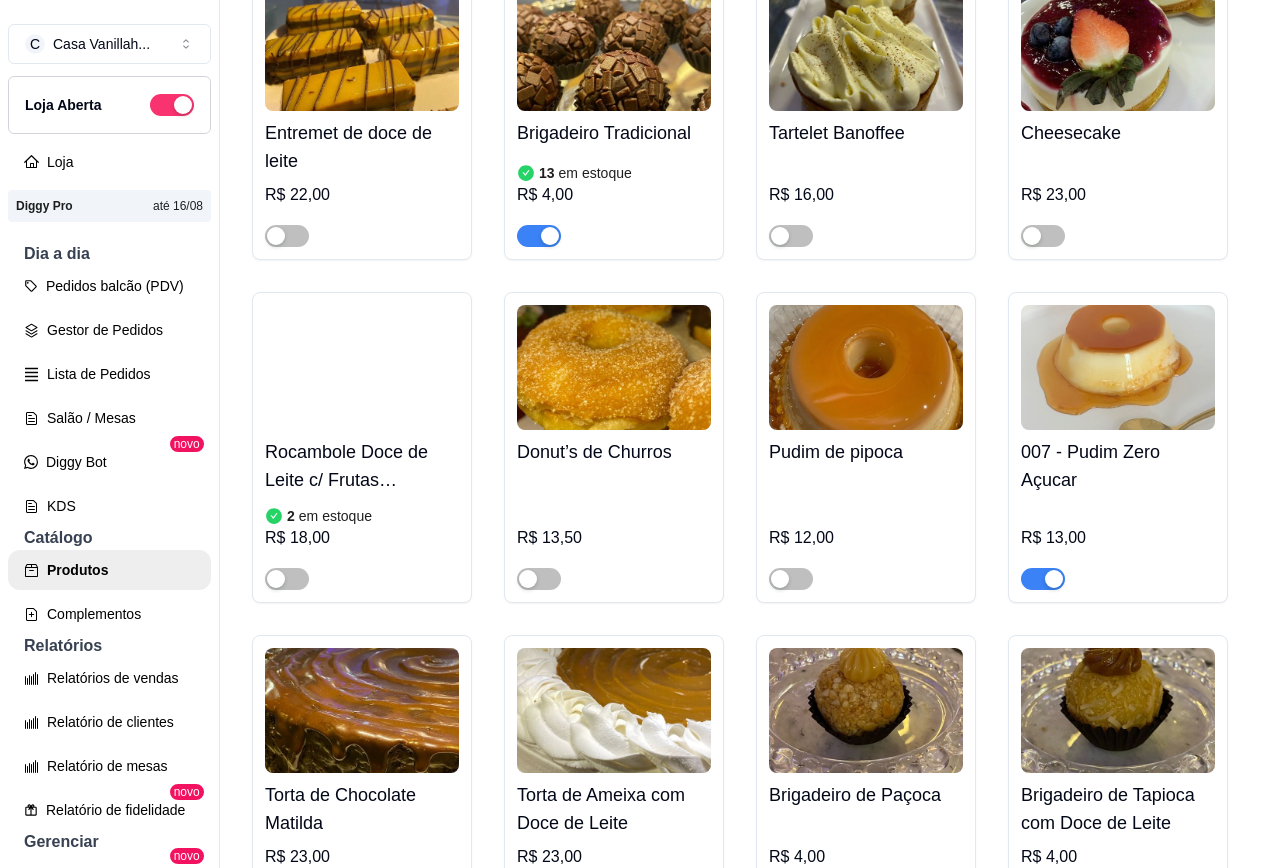 scroll, scrollTop: 2300, scrollLeft: 0, axis: vertical 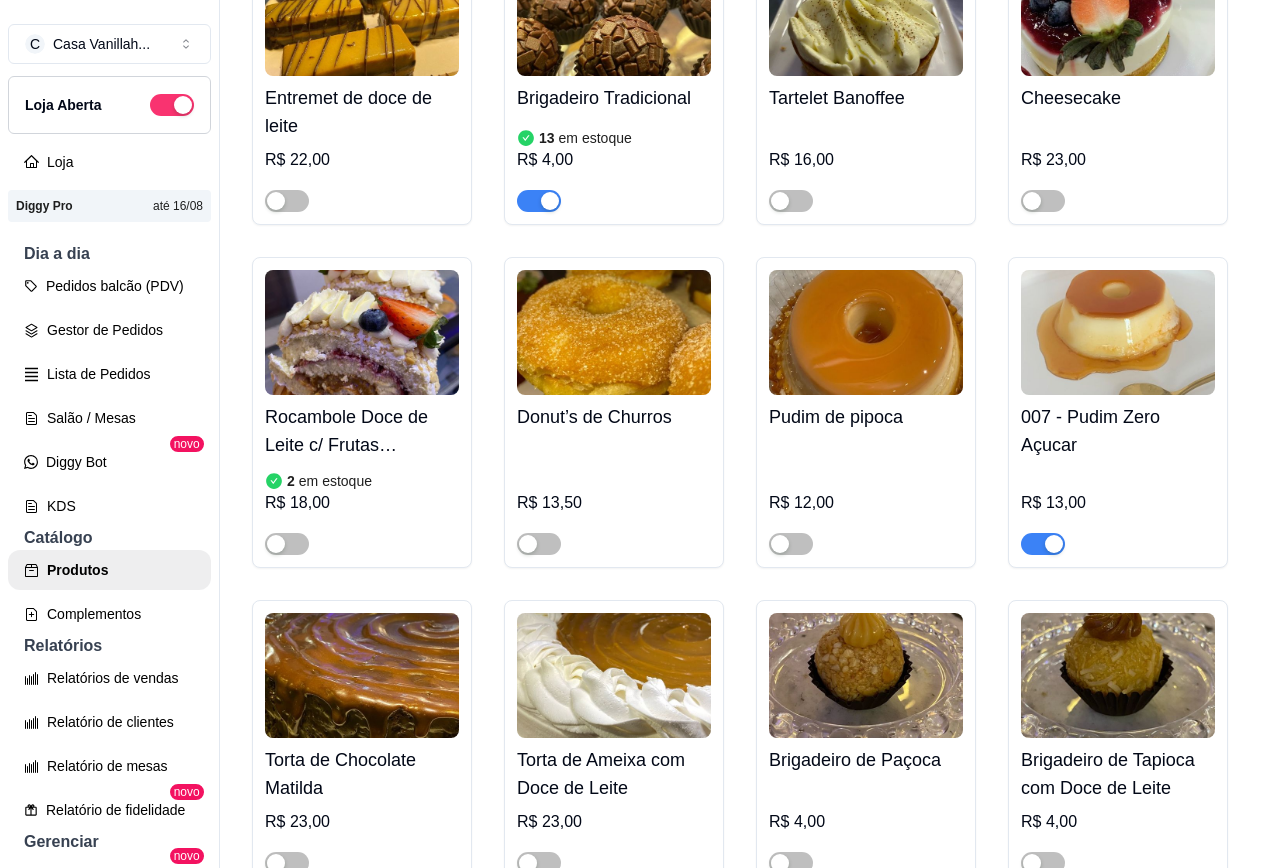 click on "001 - Coxinha de morango R$ 12,50 005 - Coxinha de morango R$ 12,50 002 - Tartelete black R$ 12,00 006 - Brigadeiro de Red Velvet R$ 4,00 007 - Pudim R$ 12,00 Torta búlgara com sequilho - Torta búlgara. 6 em estoque R$ 22,00 Tartelete de Morango R$ 16,00 Bombom de cenoura R$ 12,00 Bombom de morango R$ 12,50 Brigadeiro de gorgonzola R$ 4,50 Cajuzinho R$ 4,00 Brigadeiro de pipoca R$ 4,00 Brigadeiro de doce de leite 5 em estoque R$ 4,00 Brigadeiro de café com leite 3 em estoque R$ 4,00 Brigadeiro de Milho R$ 4,00 Donut's de Chocolate R$ 13,50 Torta de cappuccino 2 em estoque R$ 23,00 Torta de Chocolate c/ Cupuaçu R$ 23,00 Torta Holandesa R$ 24,00 Torta Doce de Leite c/ Morango R$ 23,00 Torta Três Chocolates 1 em estoque R$ 24,00 Torta Red Velvet R$ 23,00 Torta de Chocolate c/ Crocante de Amendoim 1 em estoque R$ 23,00 Entremet de cupuaçu R$ 23,50 Entremet de doce de leite R$ 22,00 Brigadeiro Tradicional 13 R$ 4,00" at bounding box center [741, 1686] 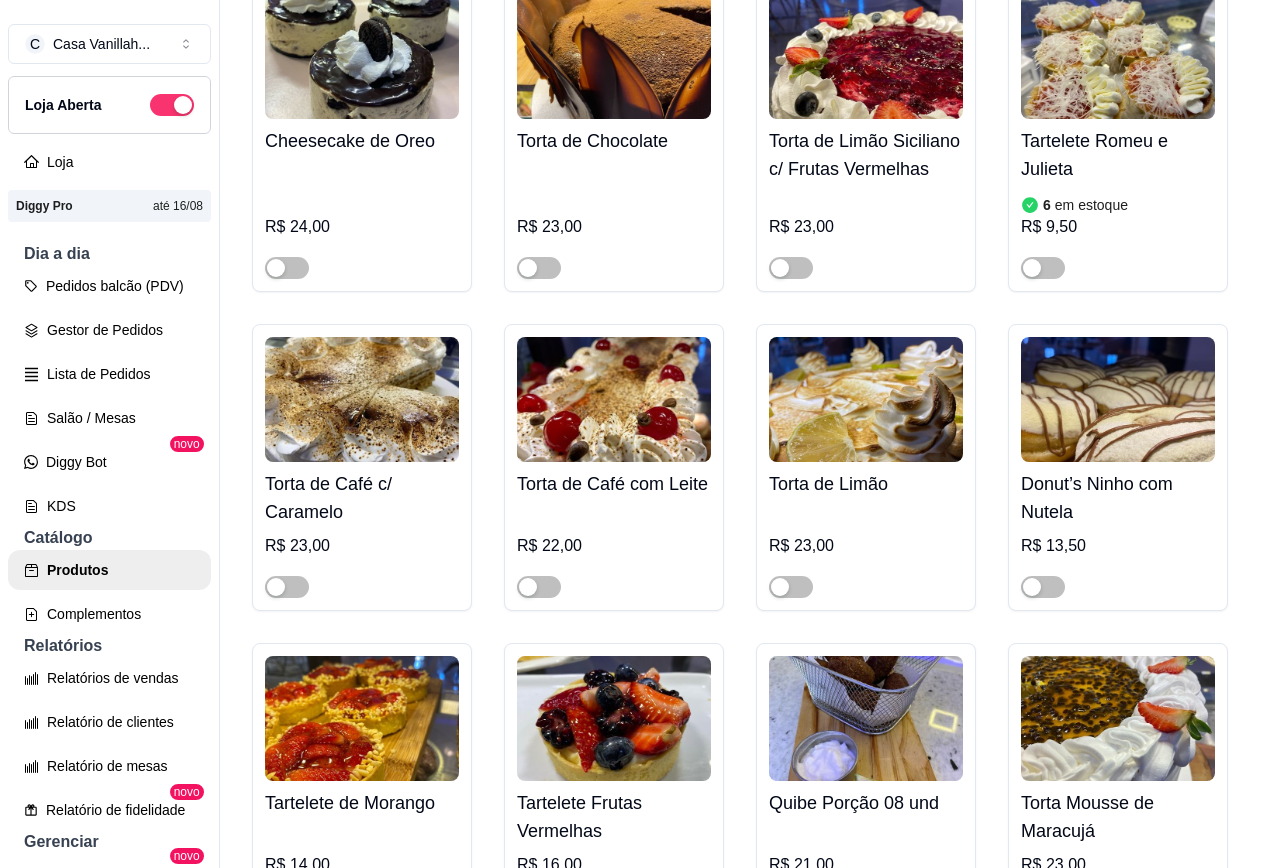 scroll, scrollTop: 4200, scrollLeft: 0, axis: vertical 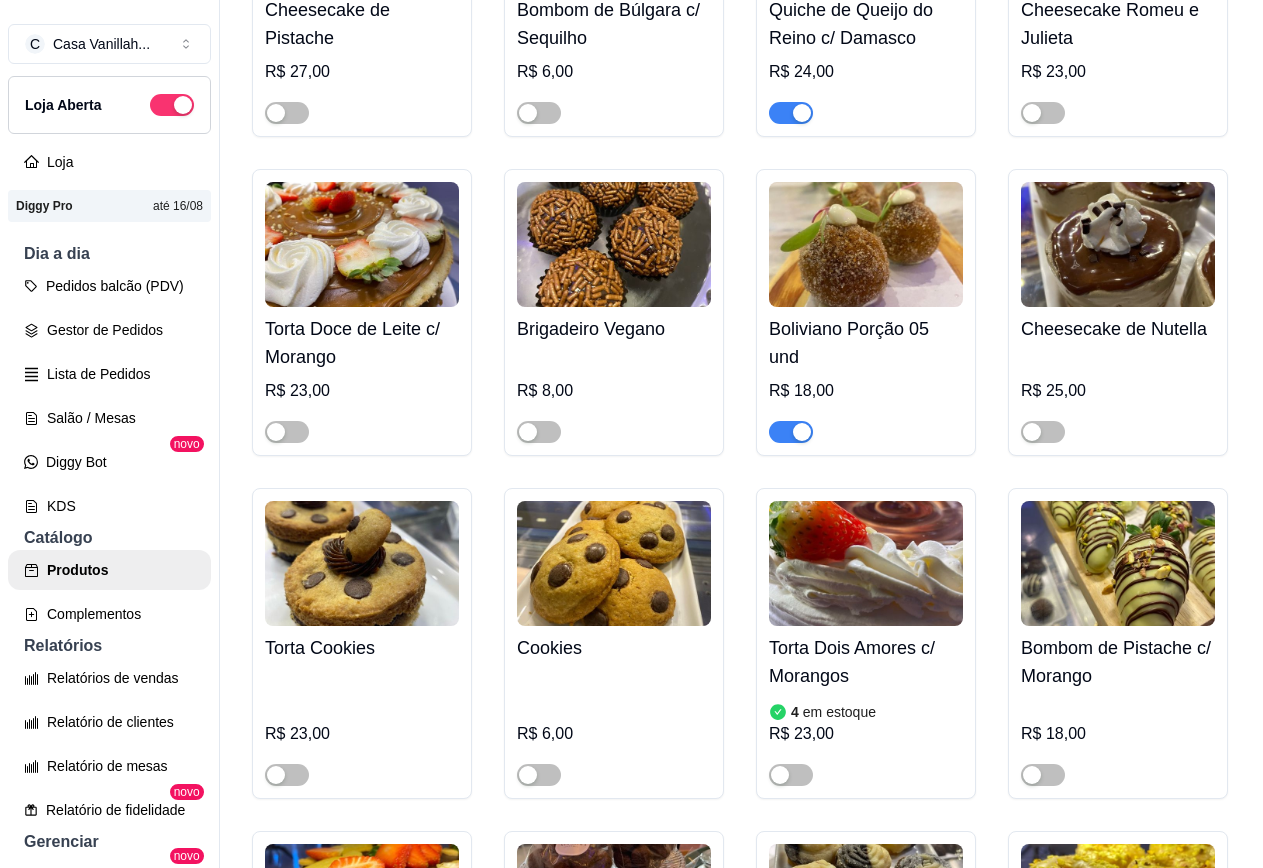drag, startPoint x: 1245, startPoint y: 306, endPoint x: 1240, endPoint y: 122, distance: 184.06792 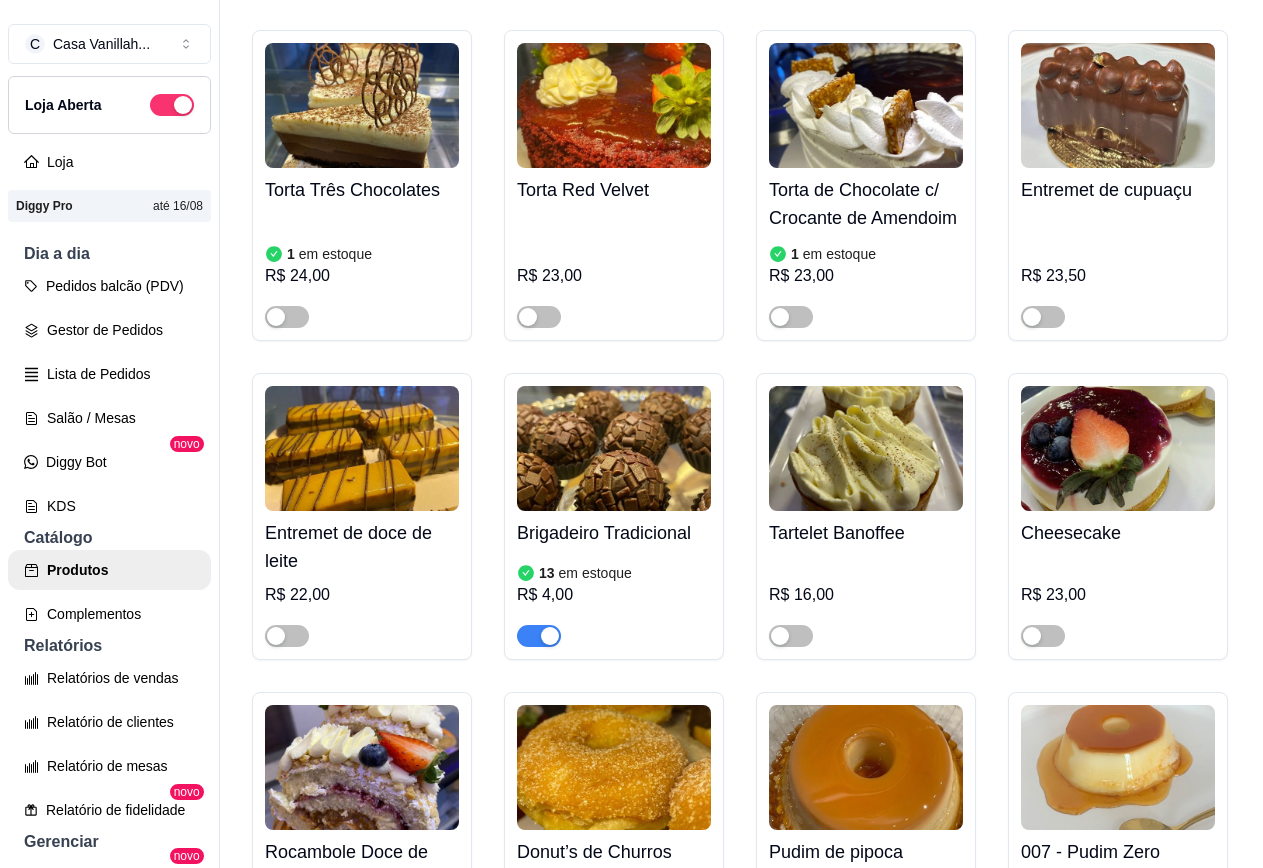 scroll, scrollTop: 0, scrollLeft: 0, axis: both 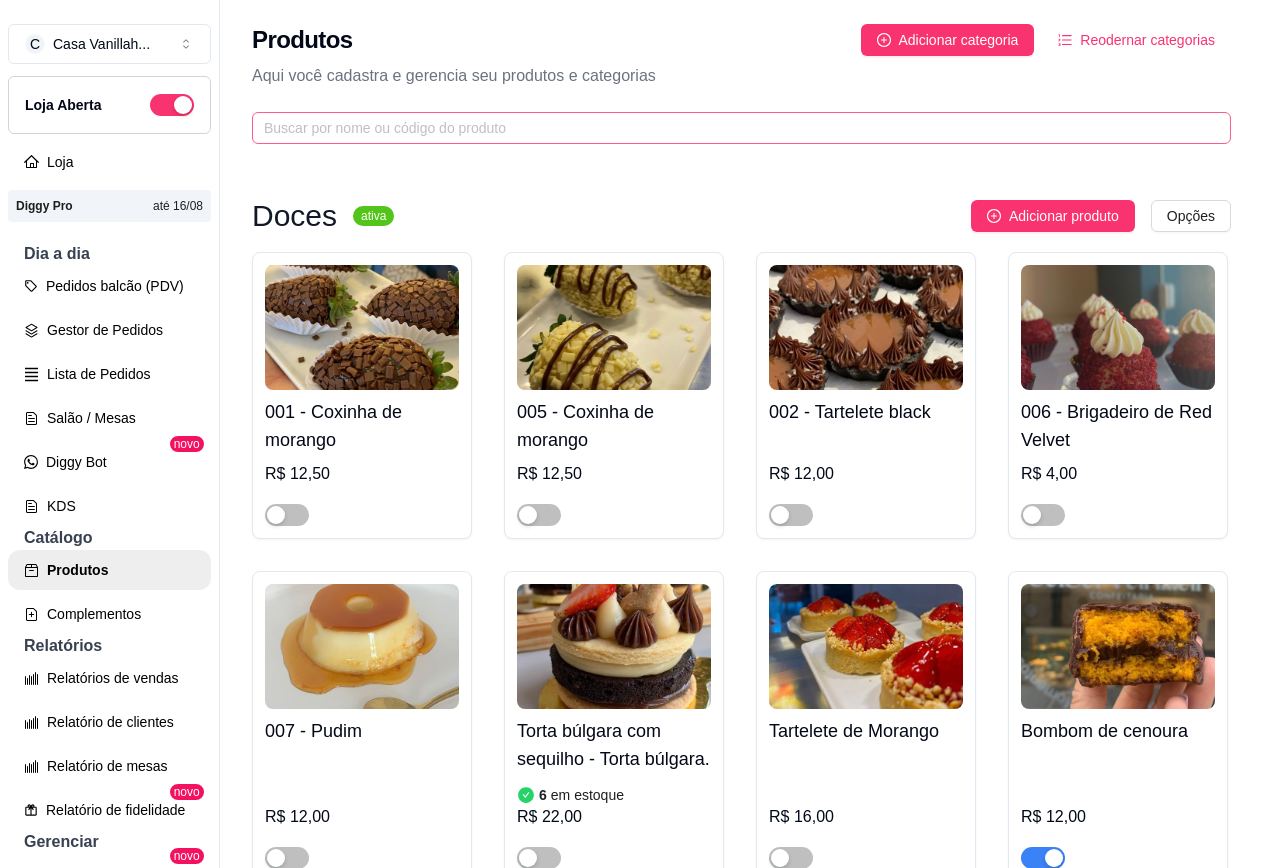 click at bounding box center (741, 128) 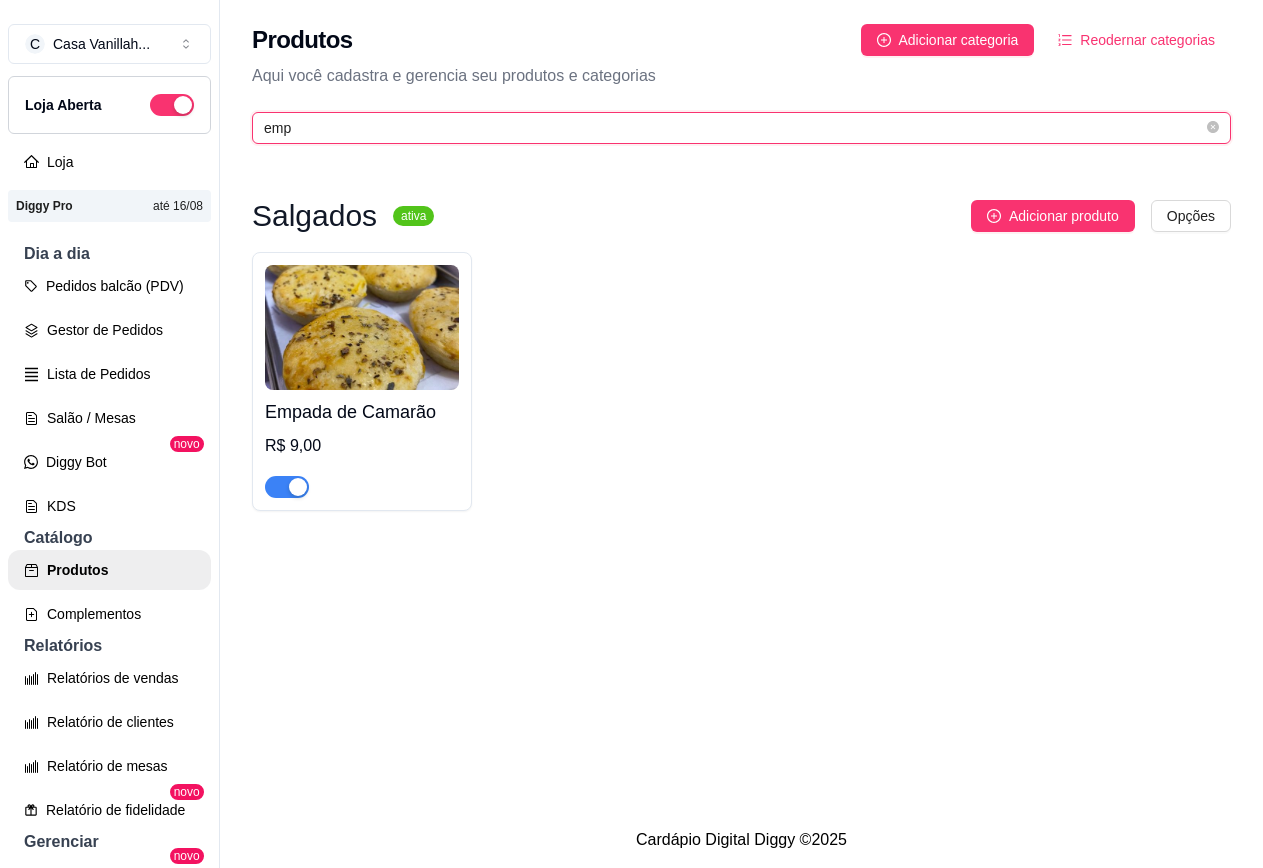 click on "emp" at bounding box center (733, 128) 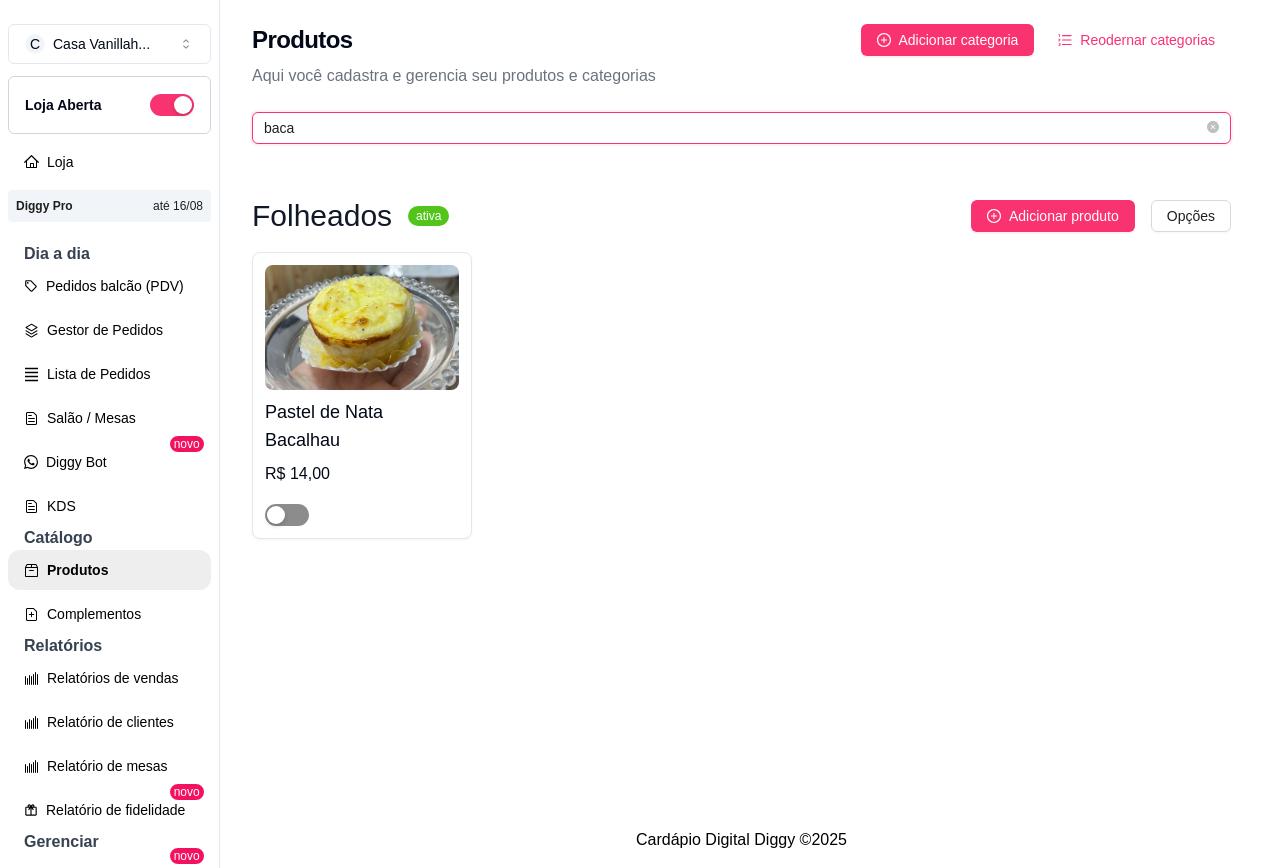 type on "baca" 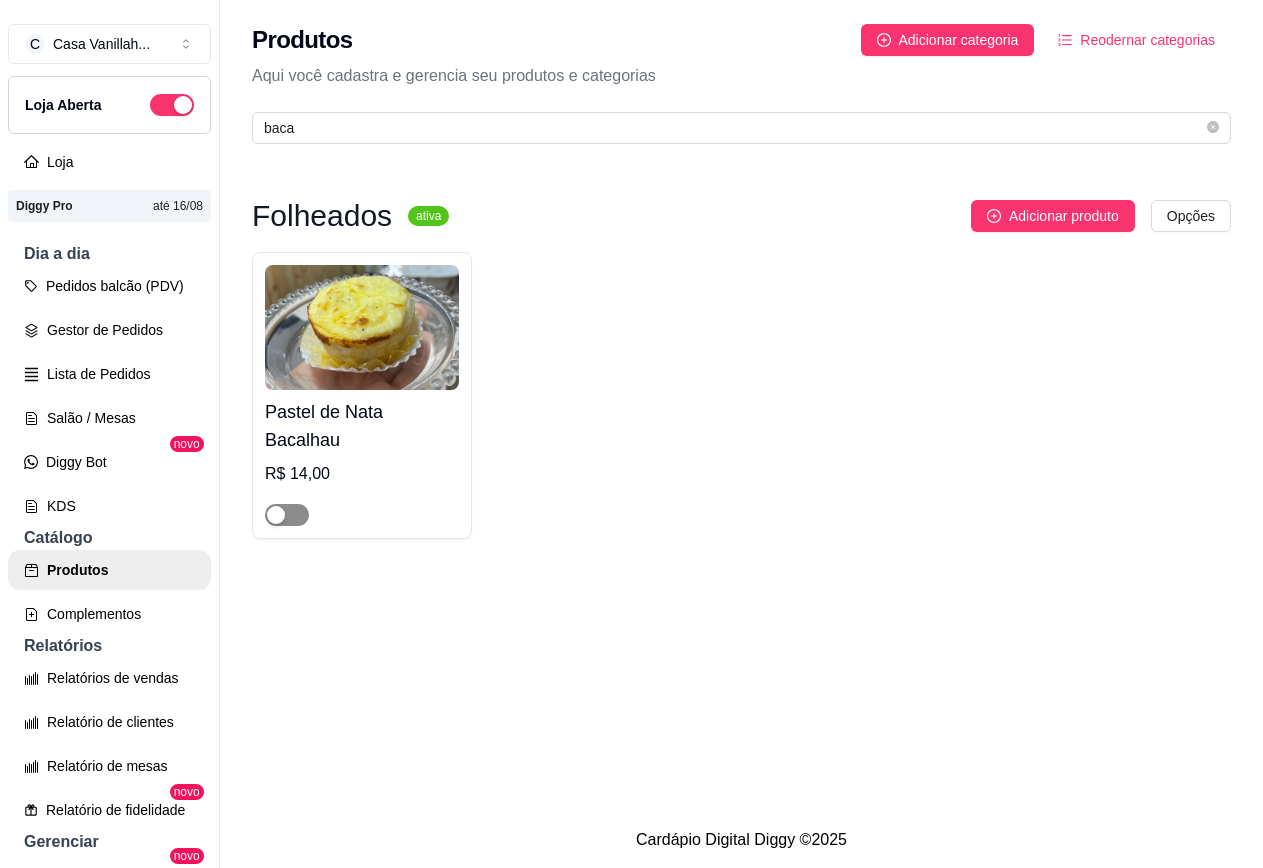 click at bounding box center [276, 515] 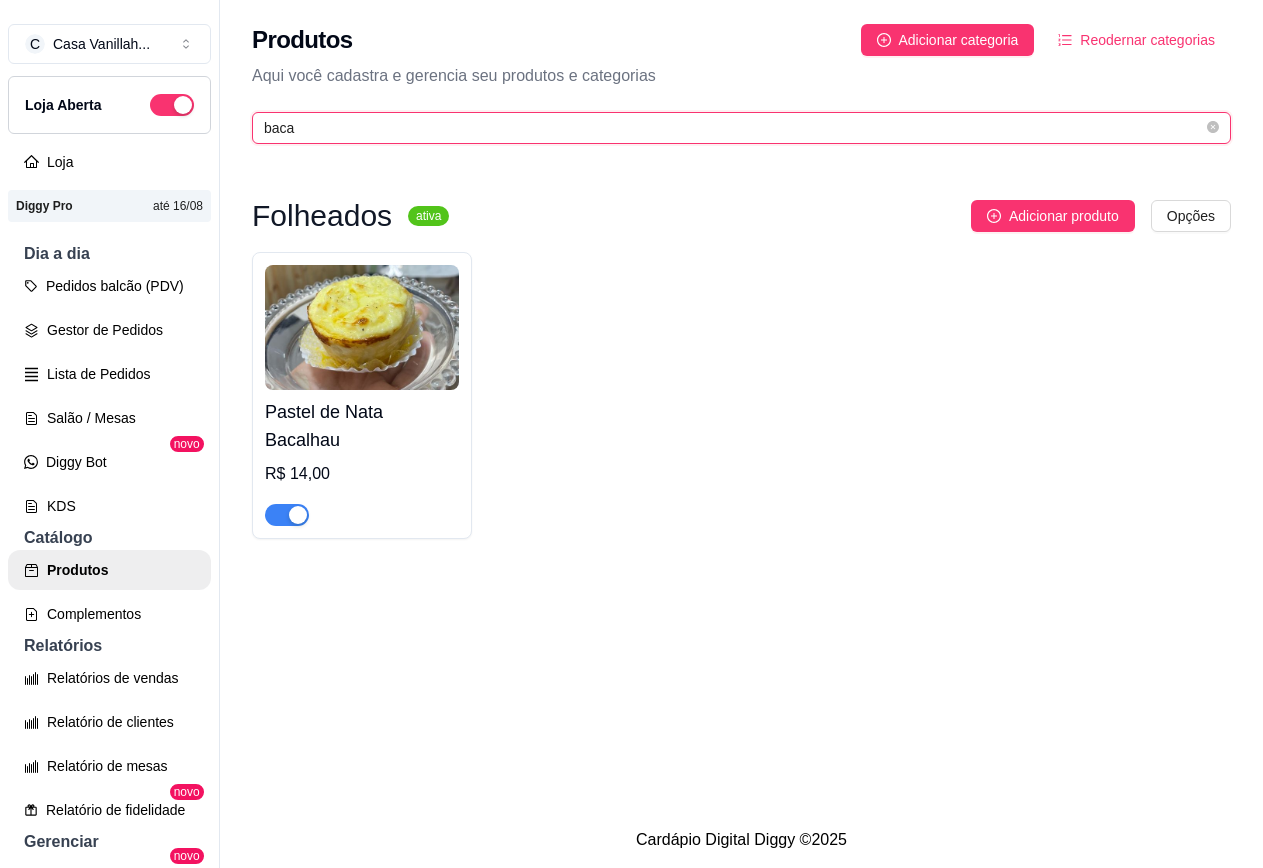 click on "baca" at bounding box center [733, 128] 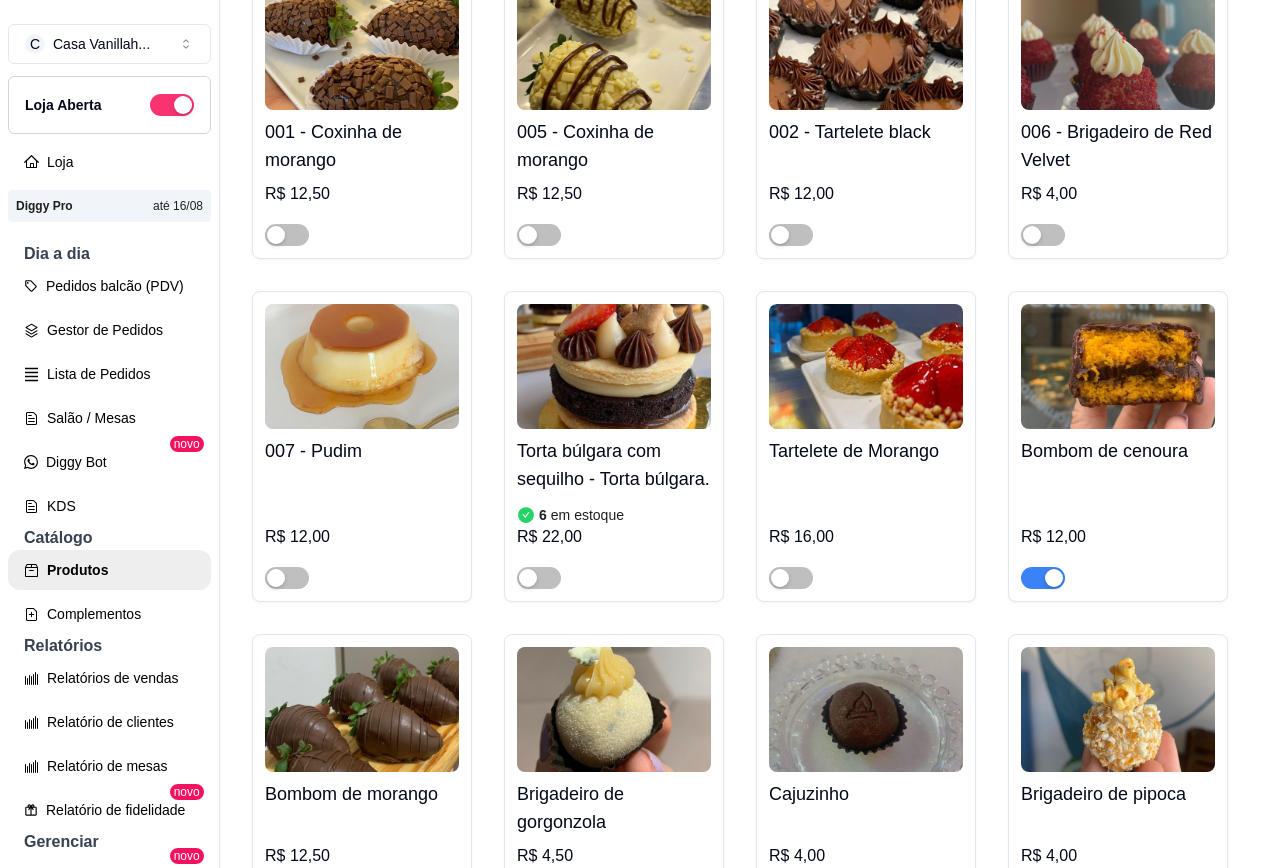scroll, scrollTop: 400, scrollLeft: 0, axis: vertical 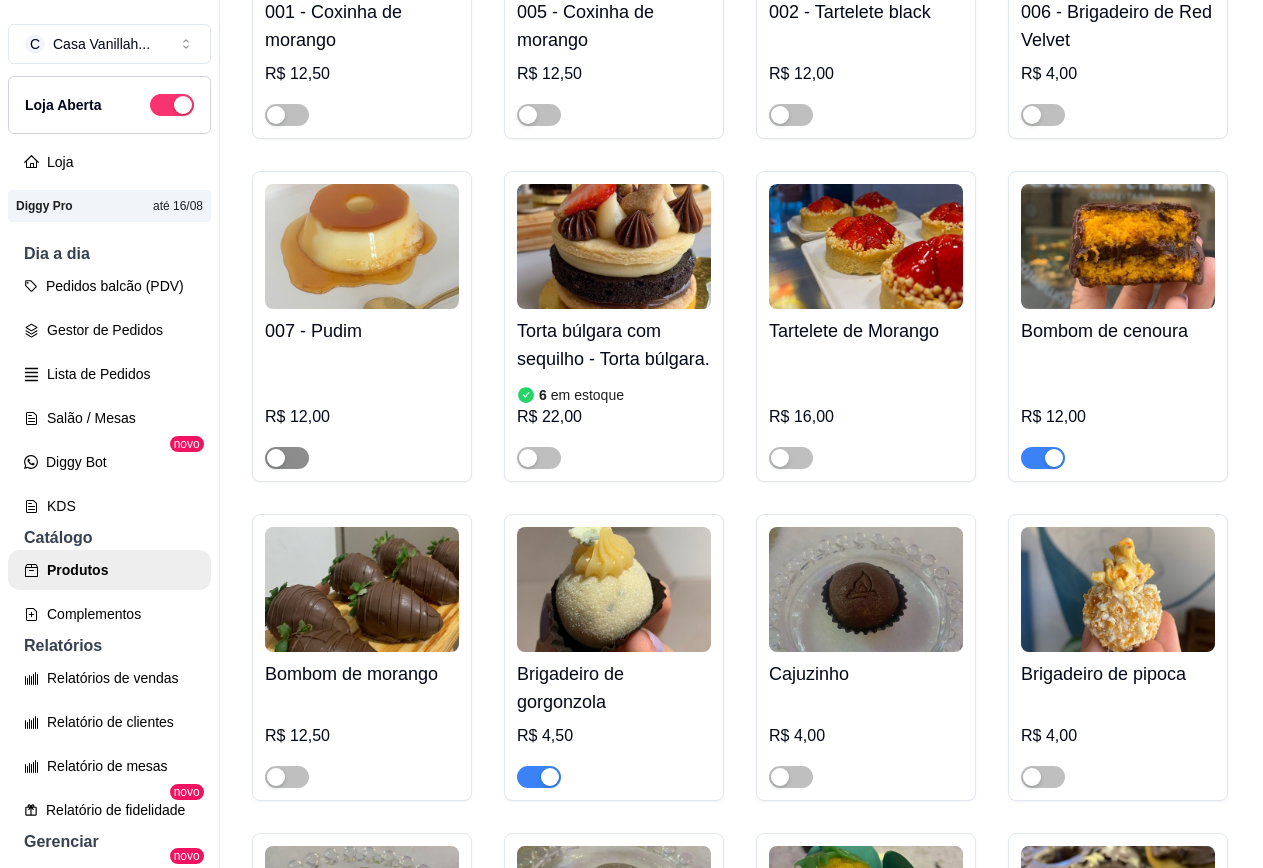 type 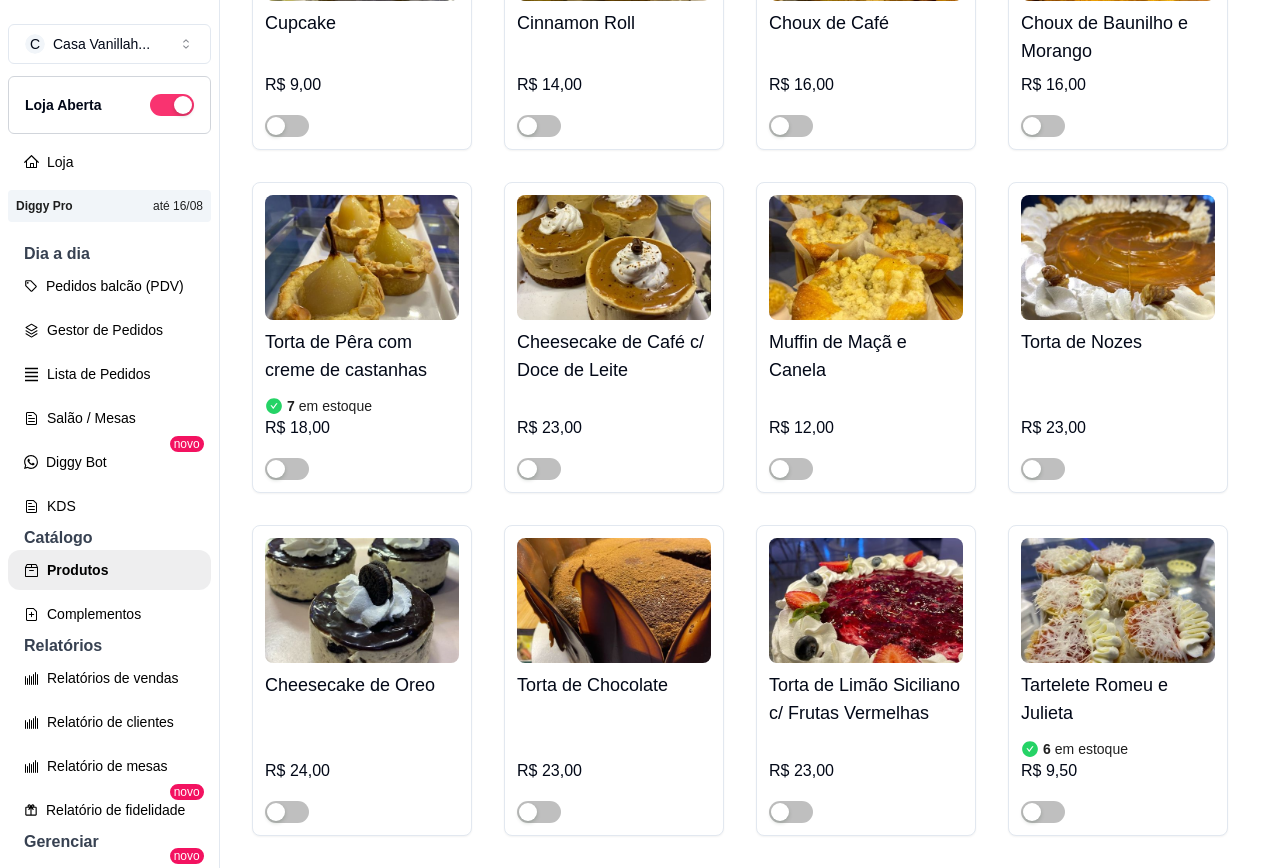 scroll, scrollTop: 3100, scrollLeft: 0, axis: vertical 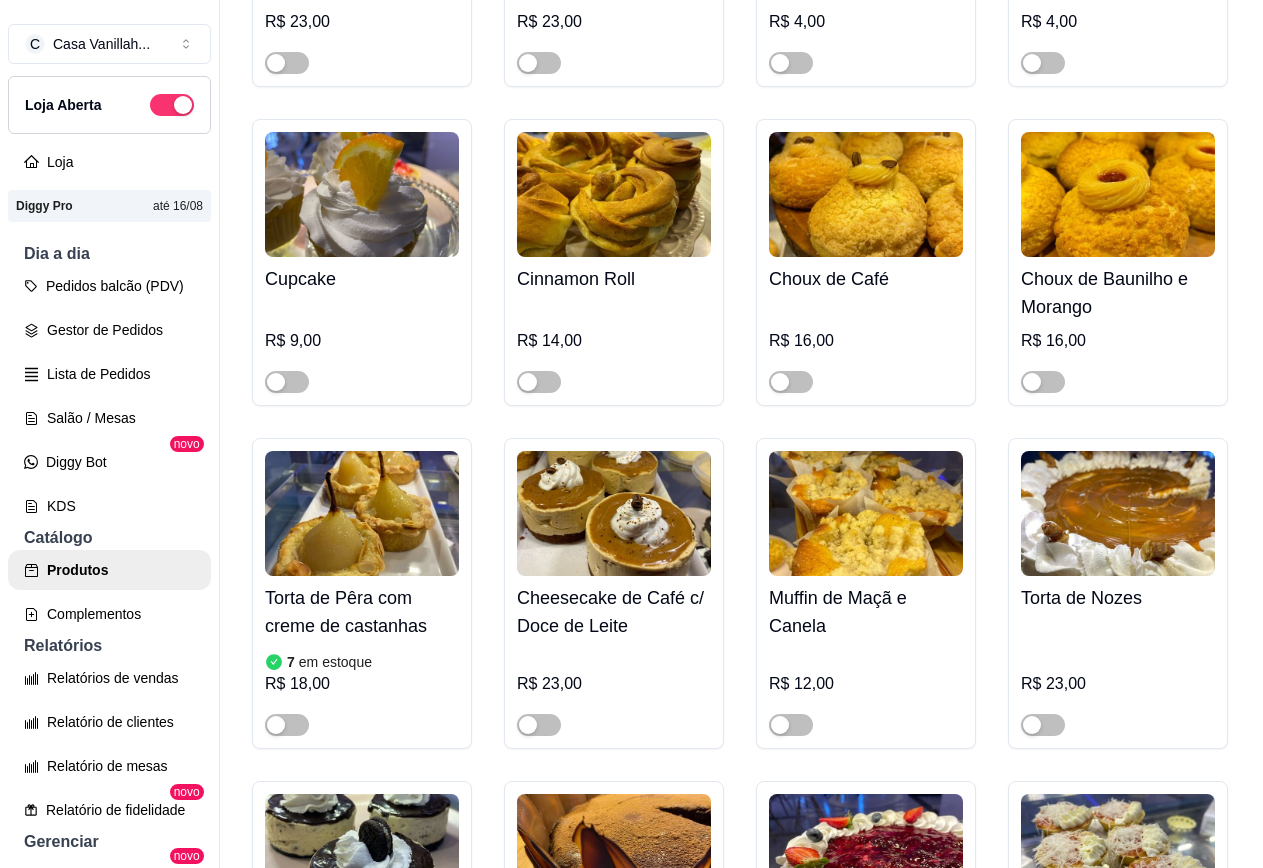 click at bounding box center (1032, -599) 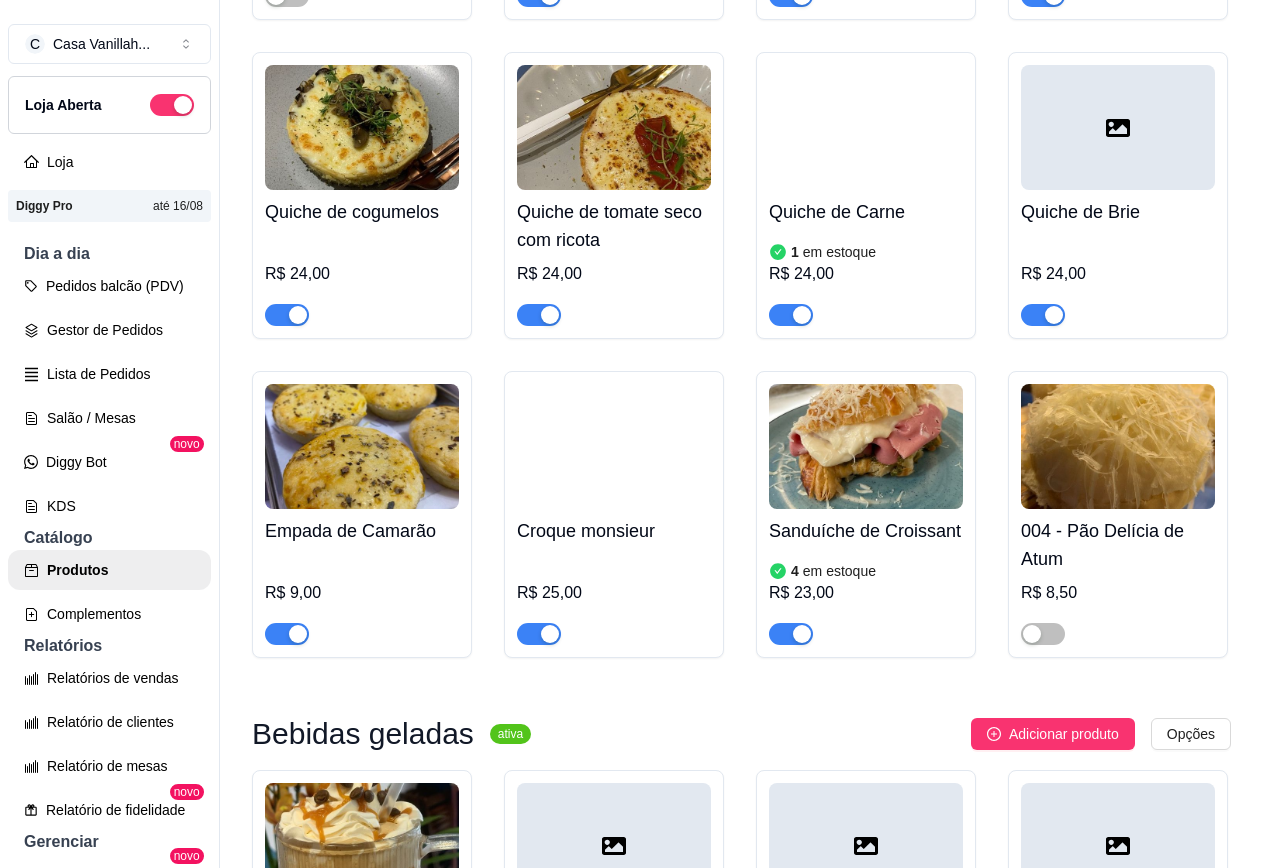 scroll, scrollTop: 8200, scrollLeft: 0, axis: vertical 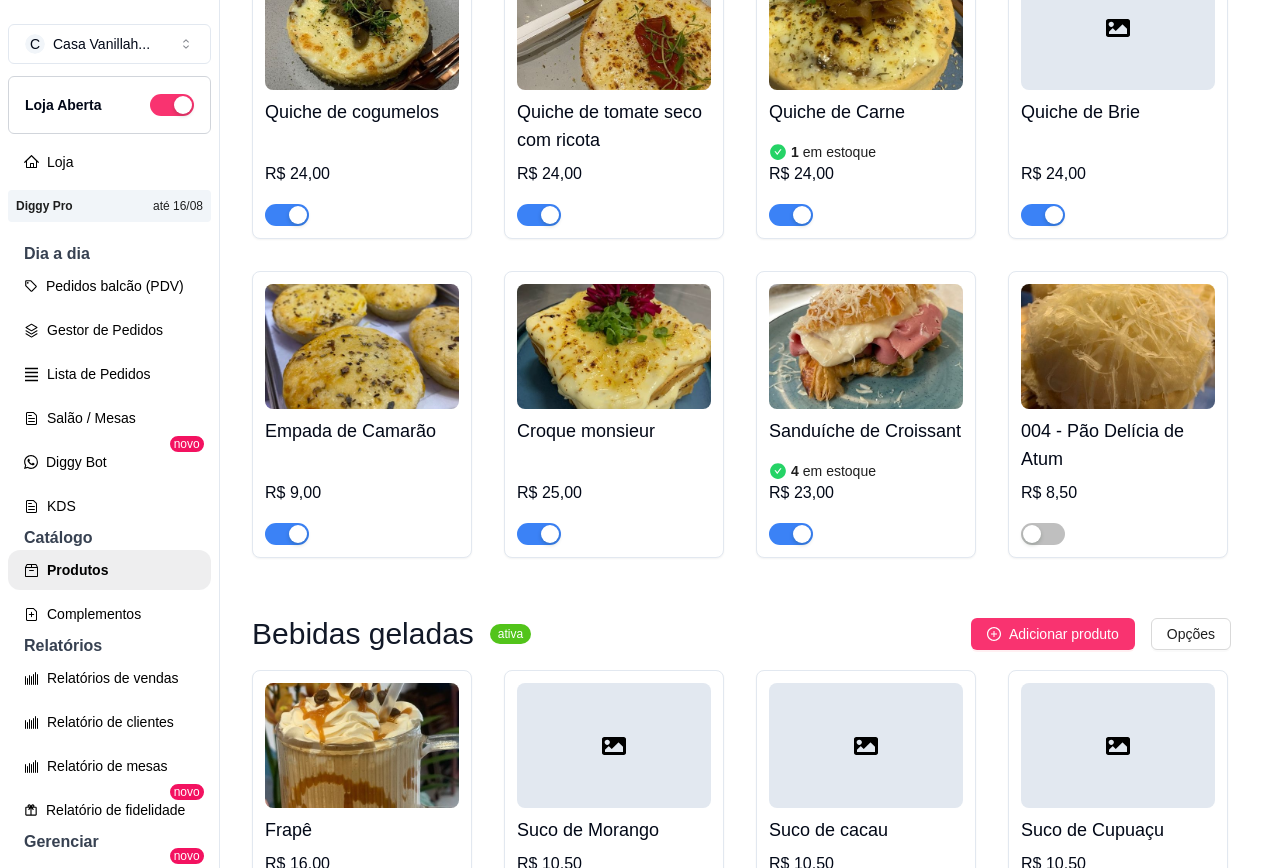 click at bounding box center [1032, -1775] 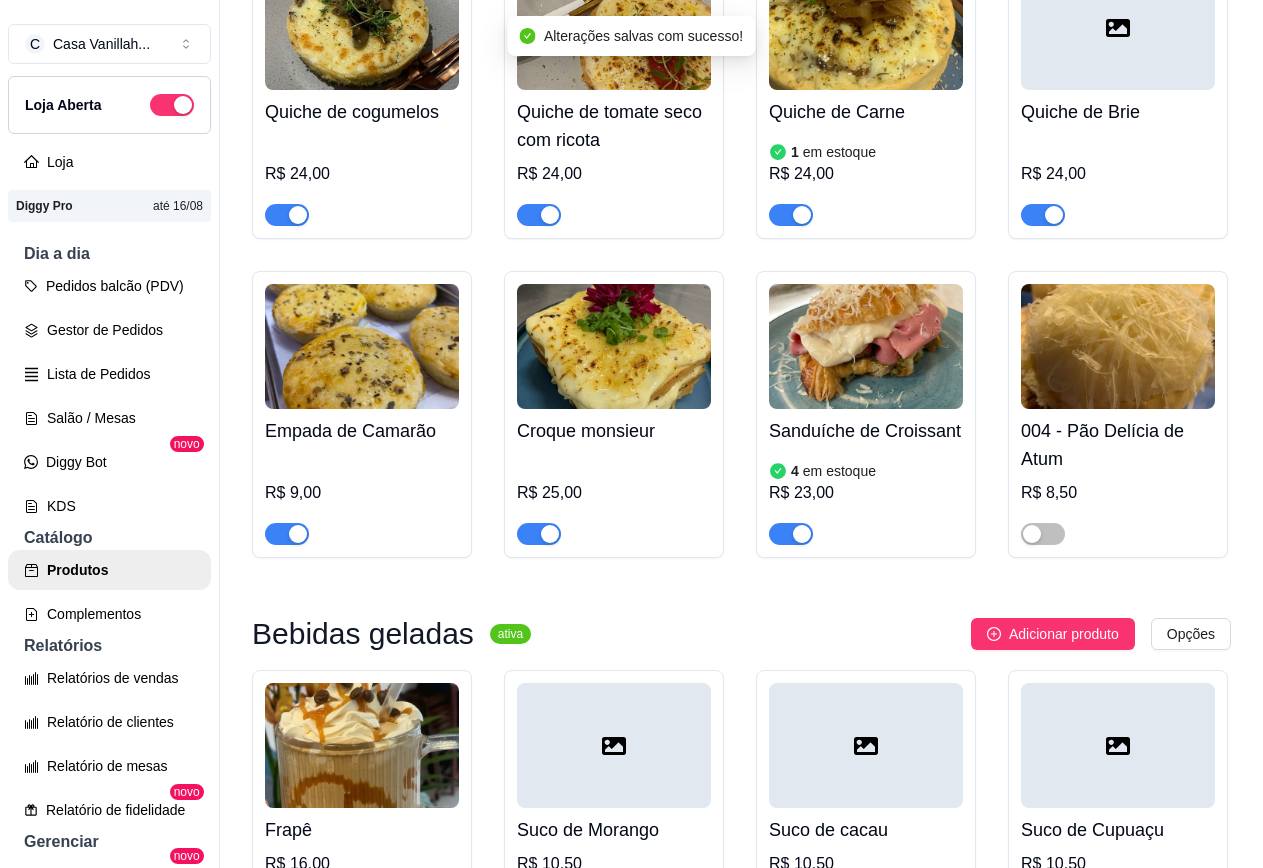 click at bounding box center (1118, -1963) 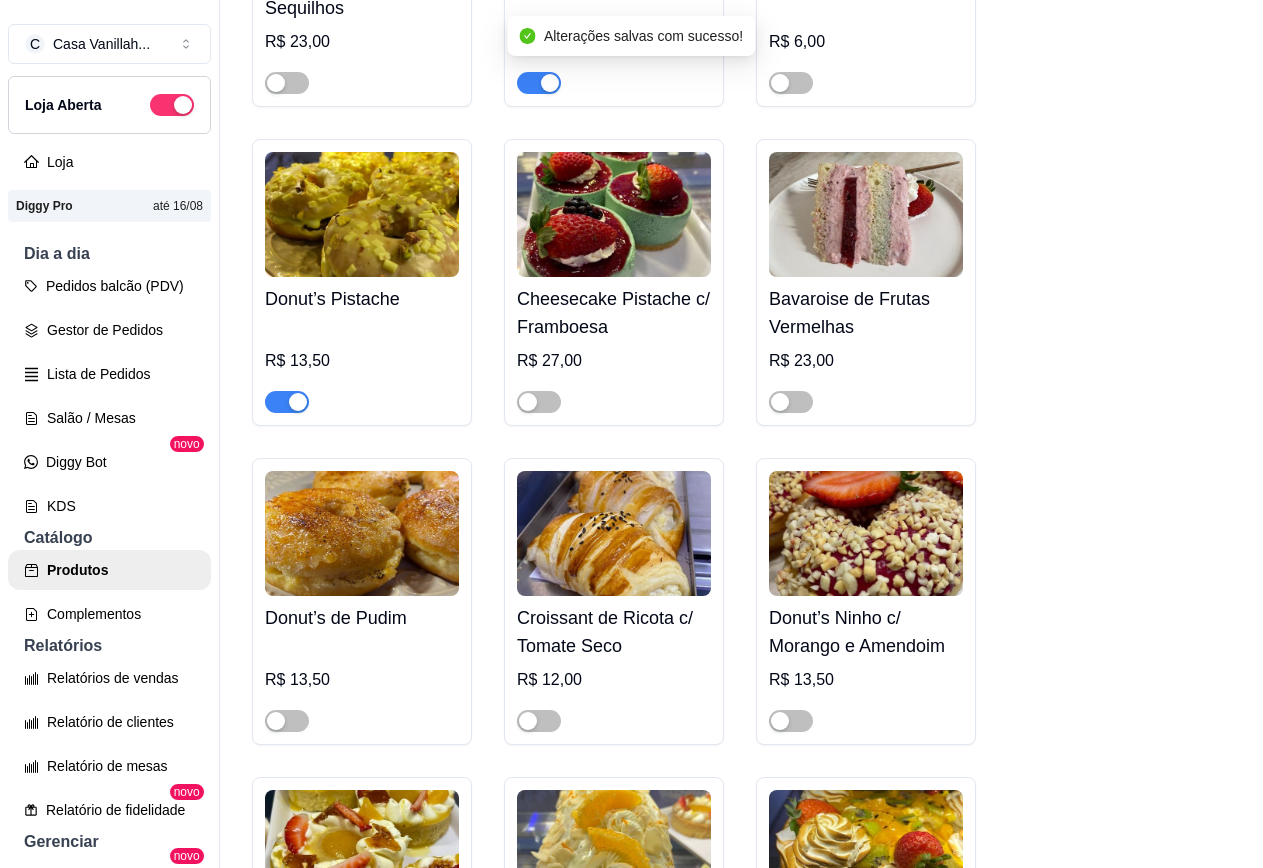 type 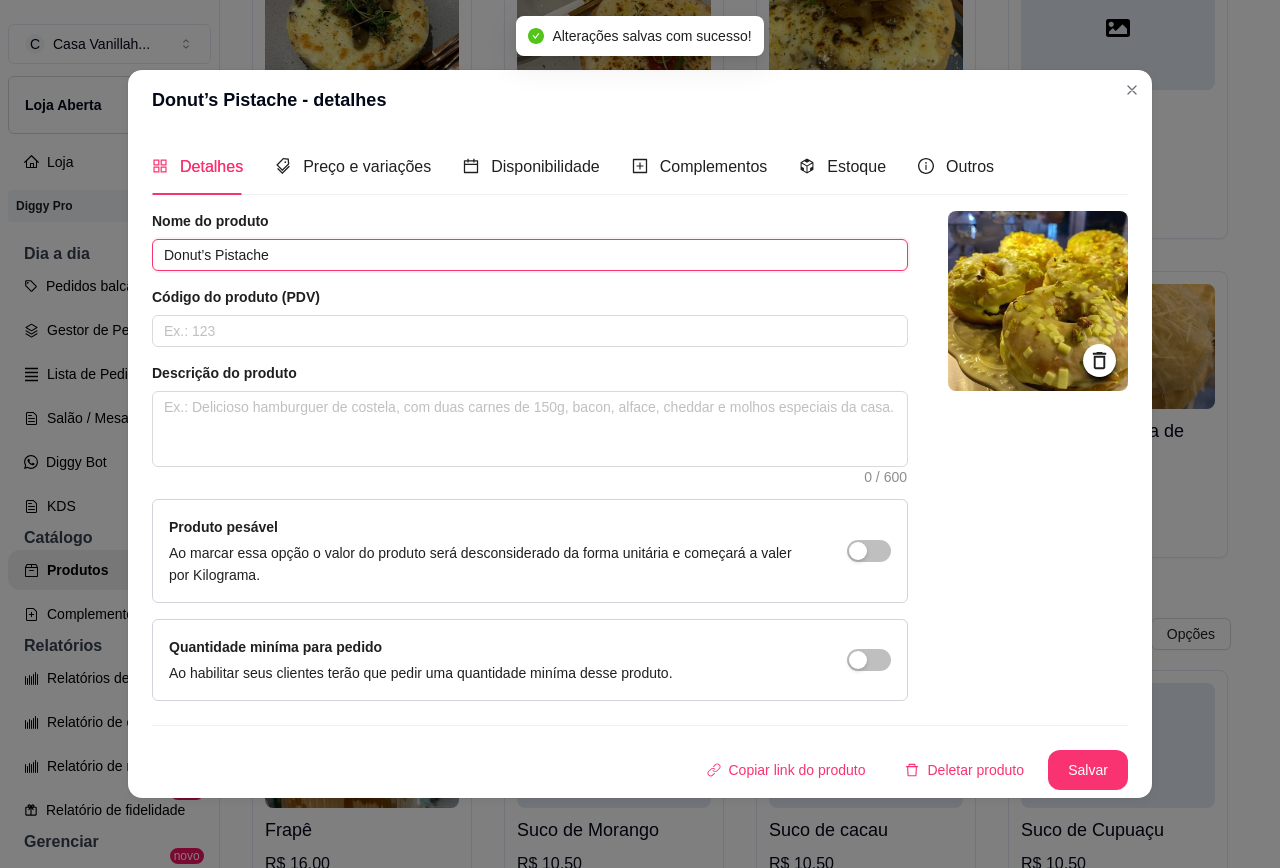 click on "Donut’s Pistache" at bounding box center [530, 255] 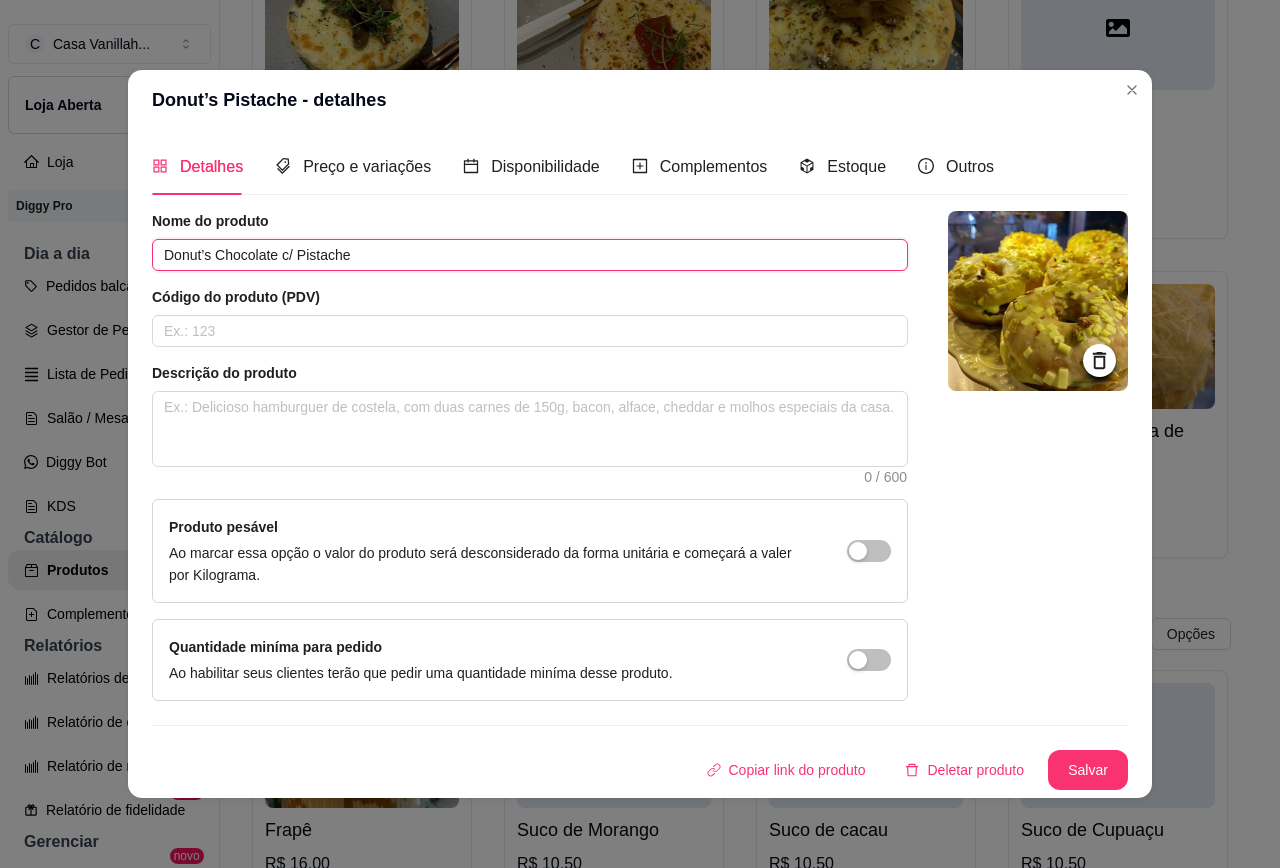 type on "Donut’s Chocolate c/ Pistache" 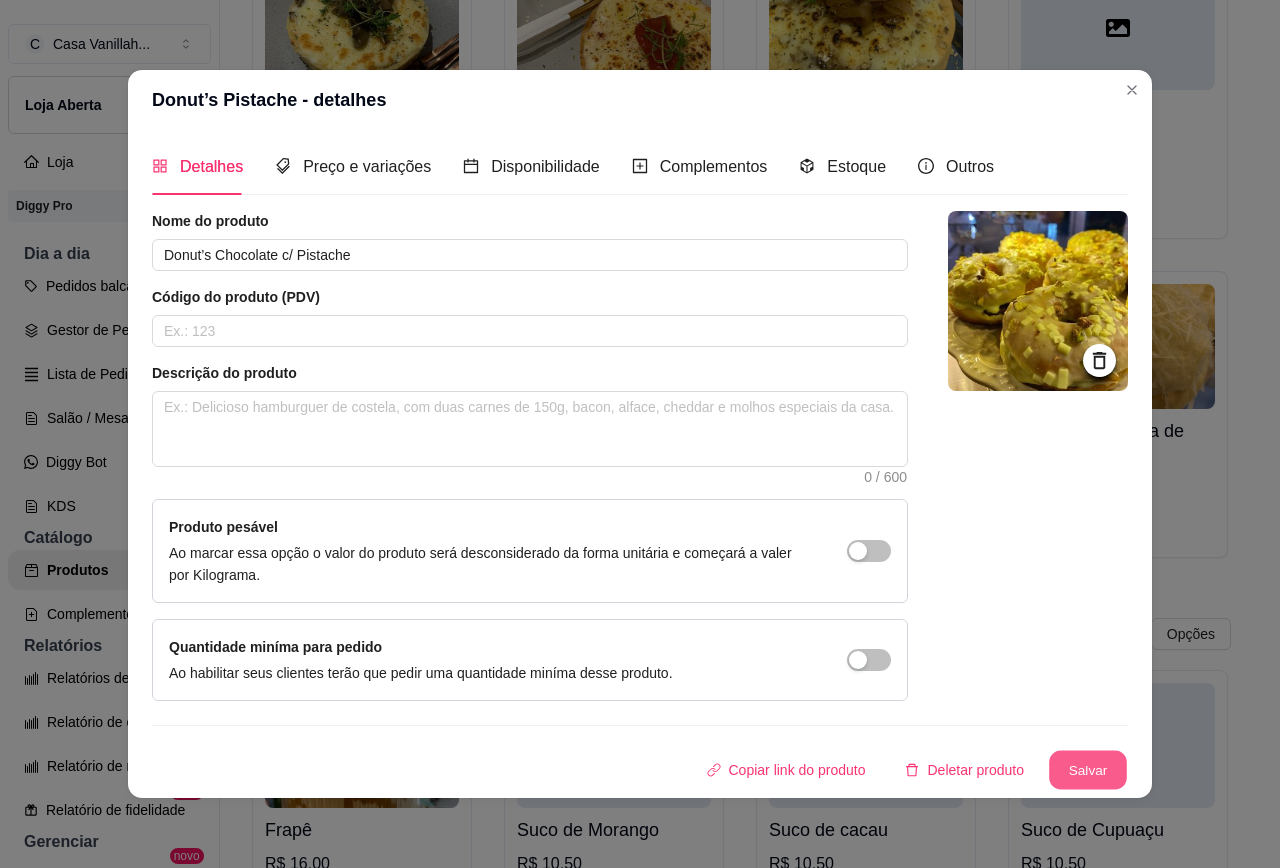 click on "Salvar" at bounding box center (1088, 770) 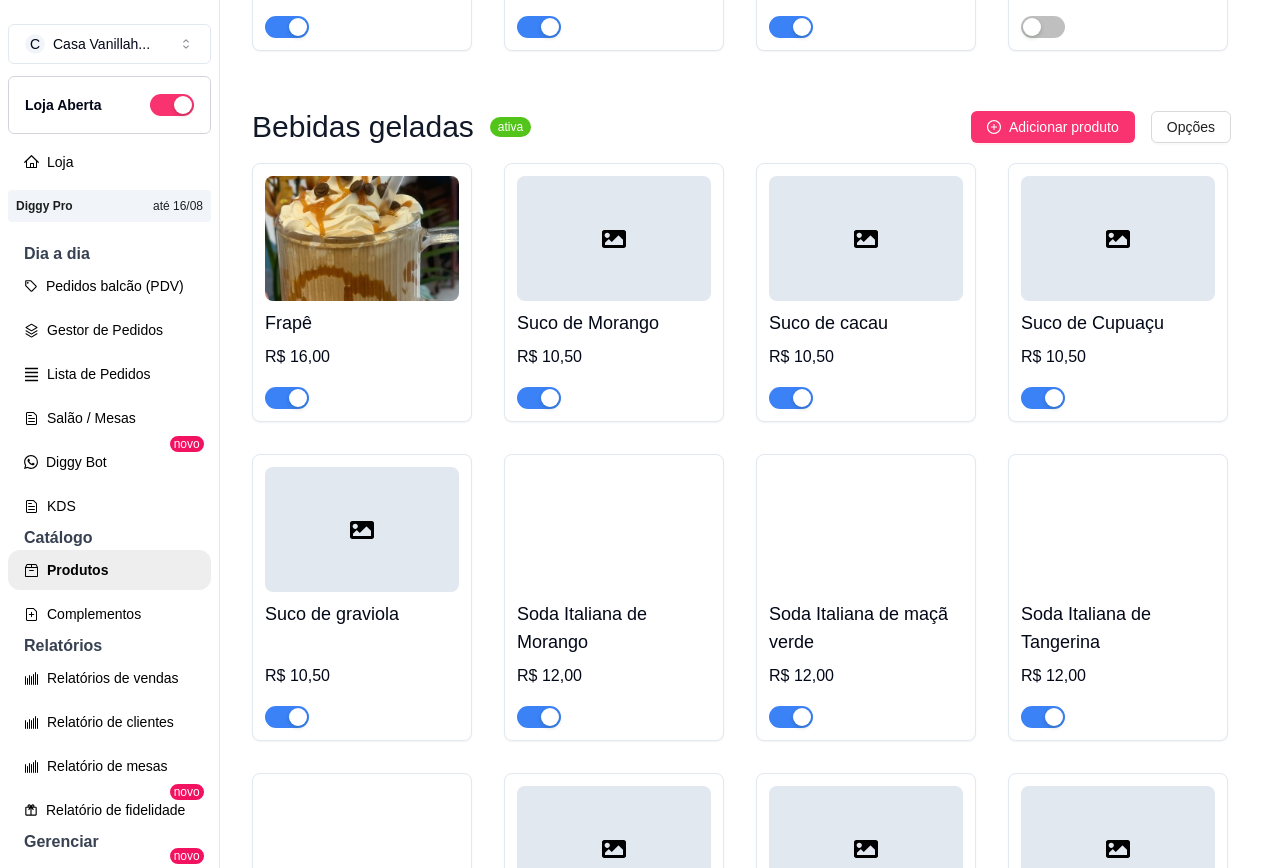 scroll, scrollTop: 8800, scrollLeft: 0, axis: vertical 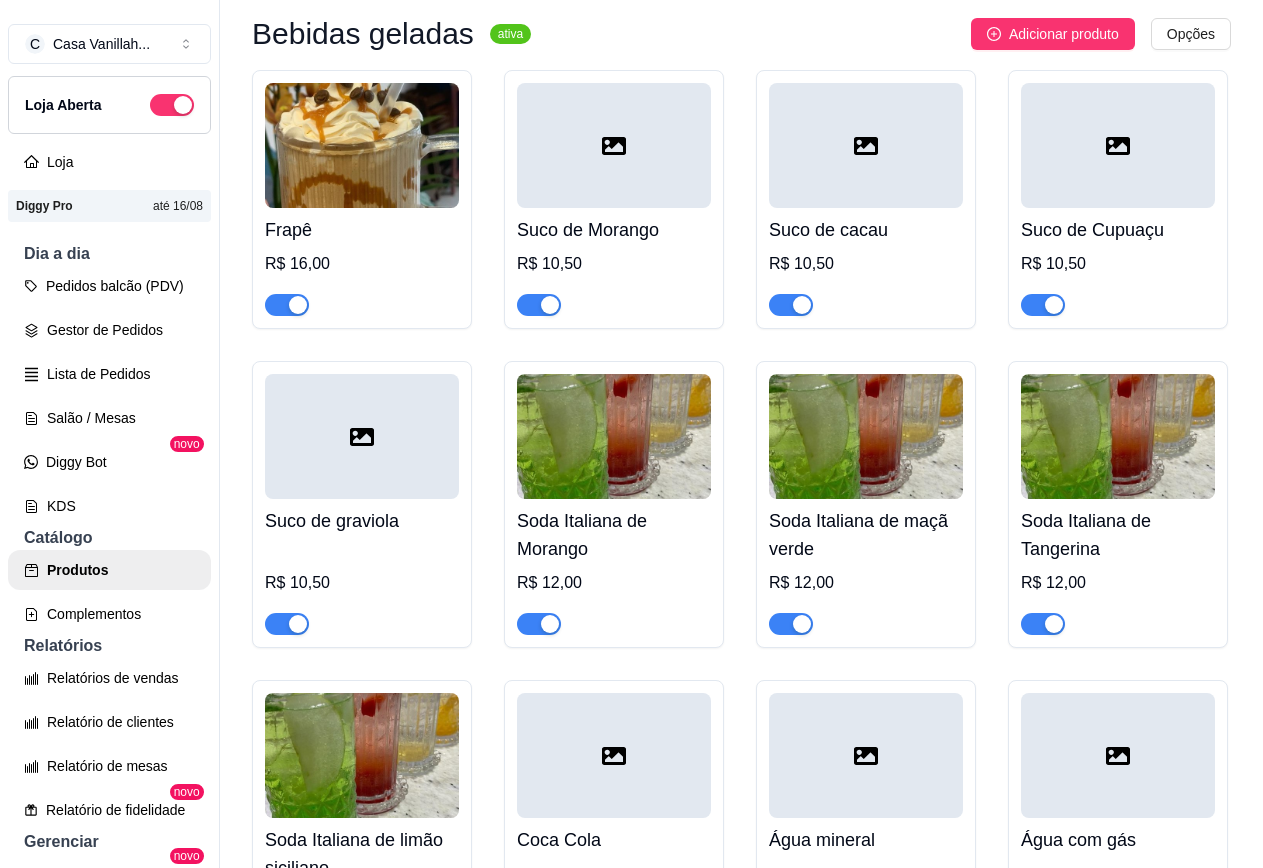 click at bounding box center (802, -1737) 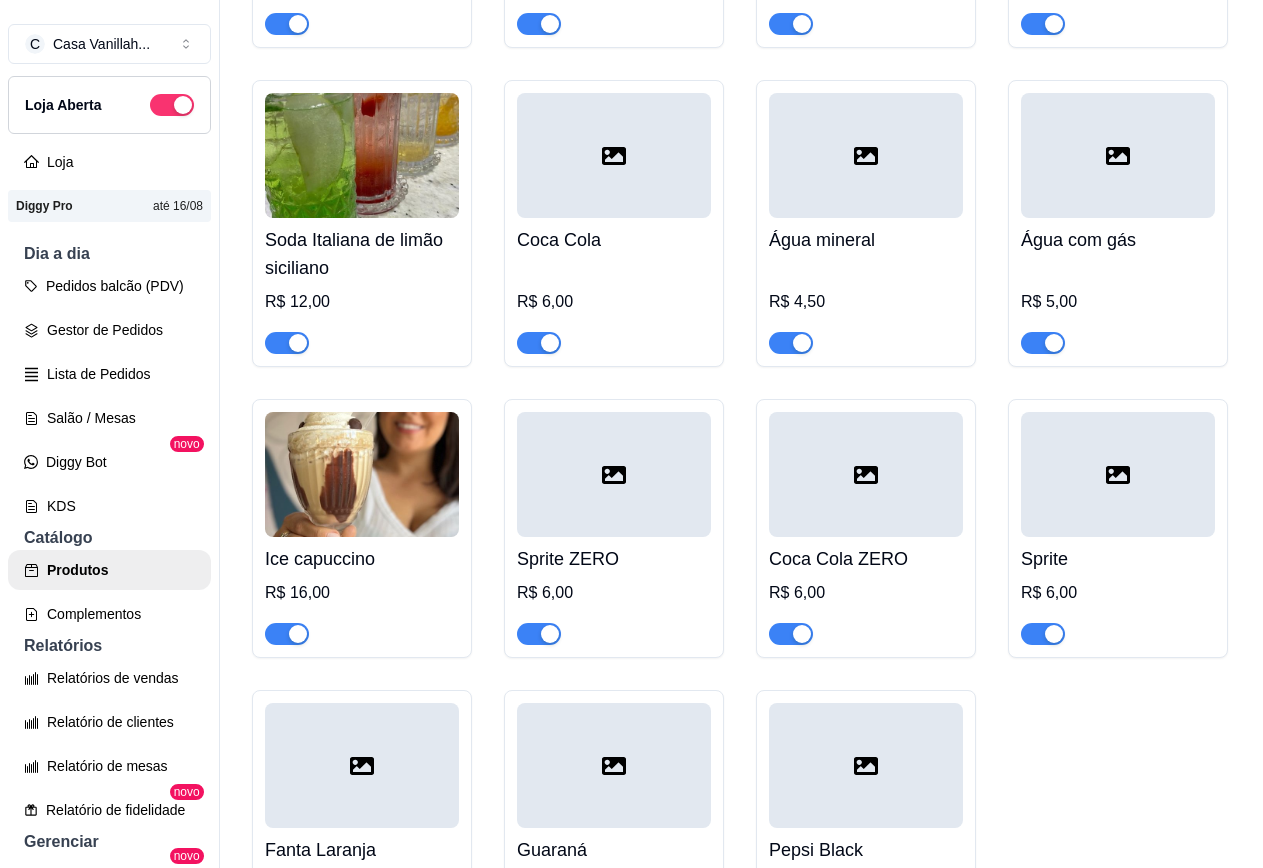 scroll, scrollTop: 9500, scrollLeft: 0, axis: vertical 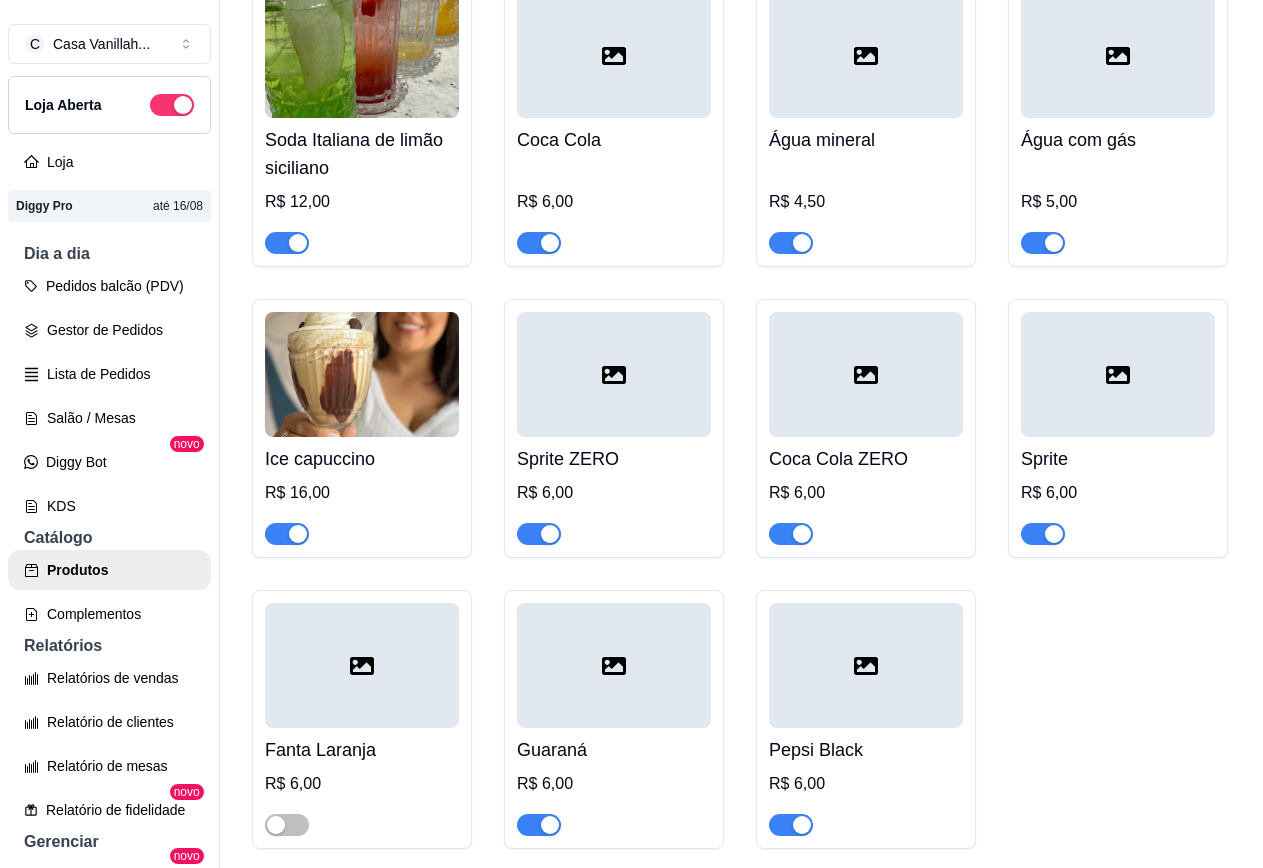 click at bounding box center [550, -1803] 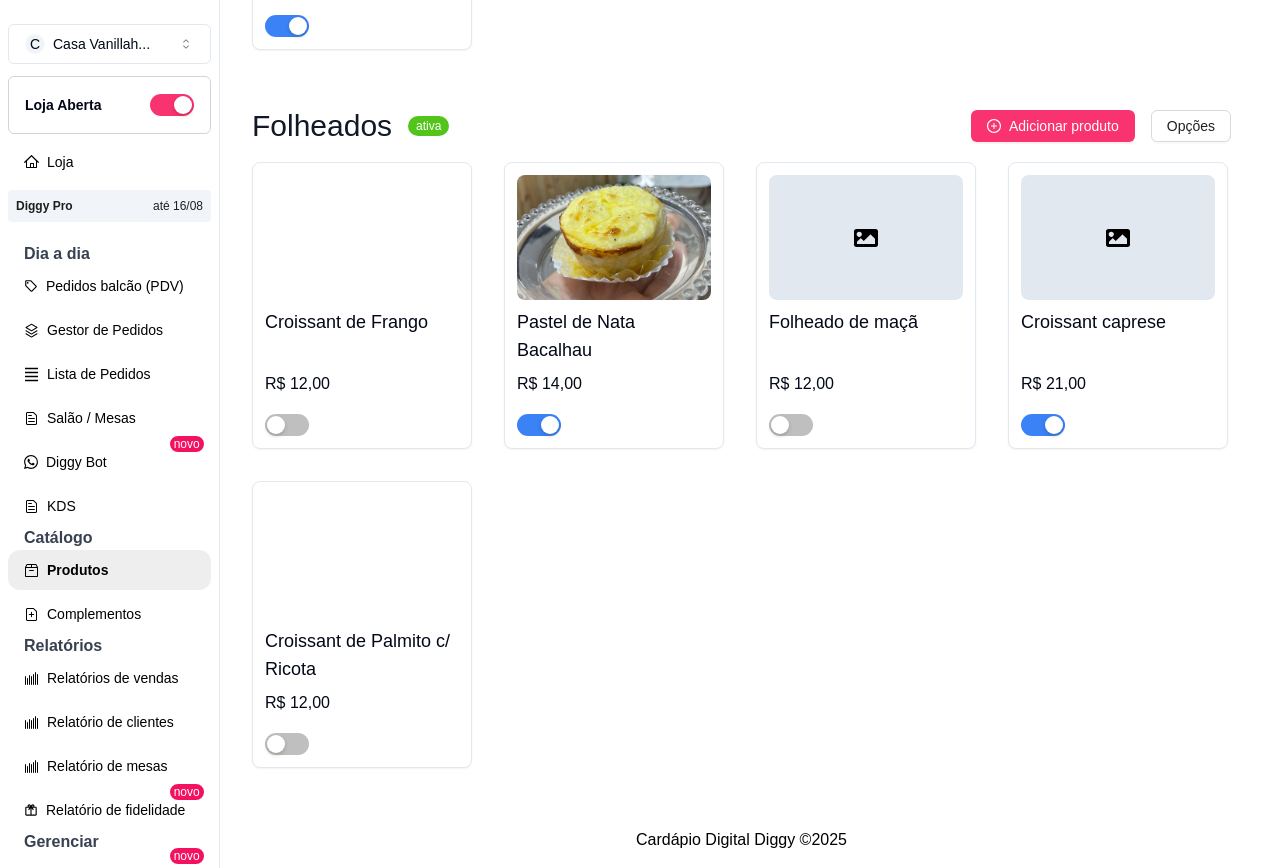 scroll, scrollTop: 15000, scrollLeft: 0, axis: vertical 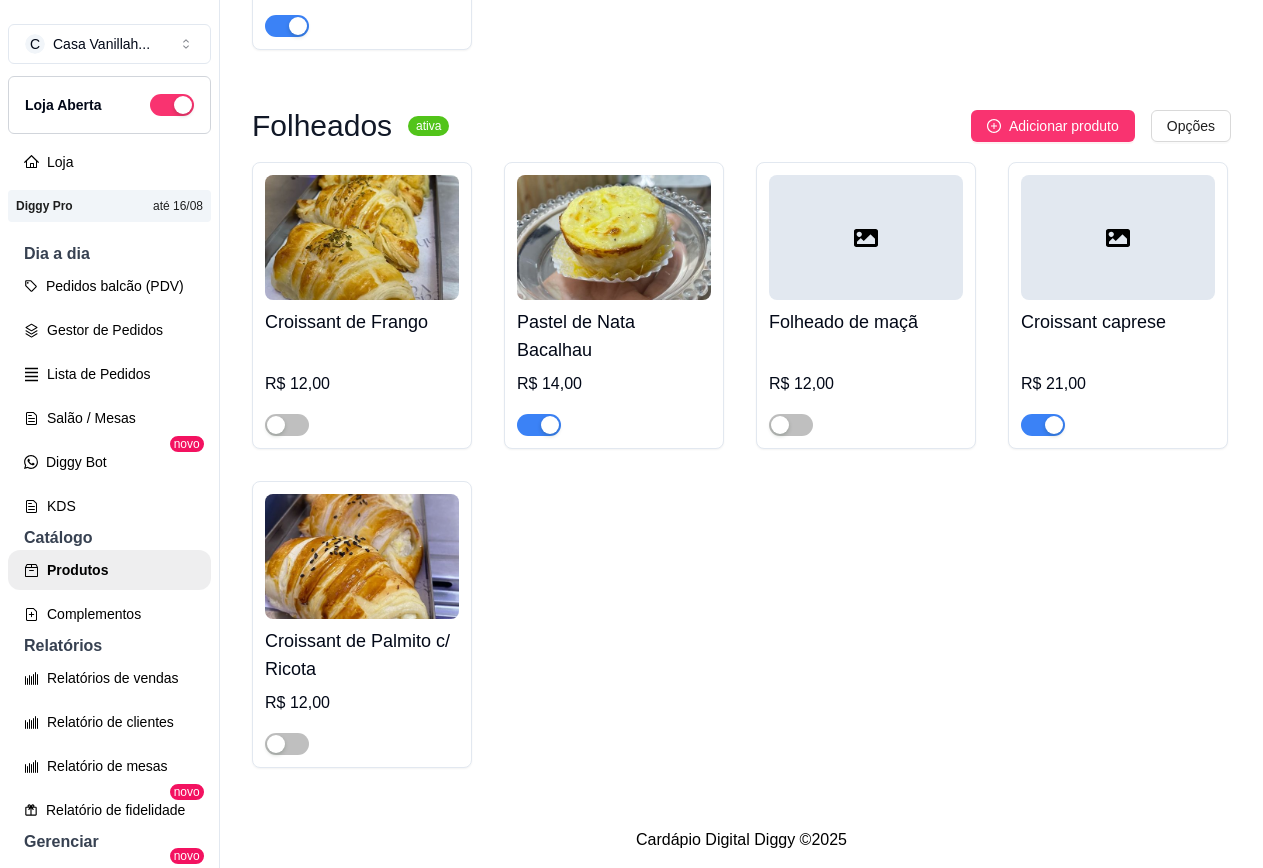 click at bounding box center (276, -293) 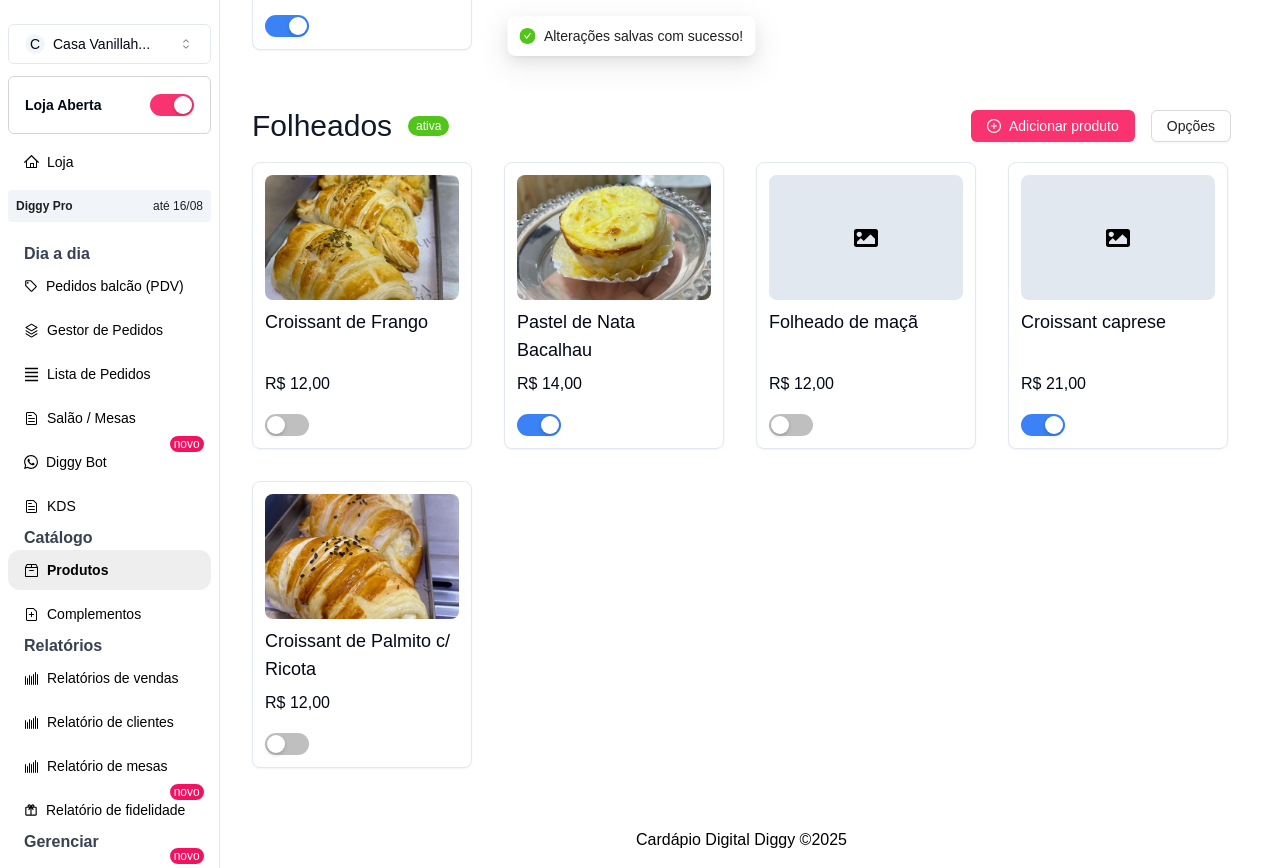 click at bounding box center [528, -293] 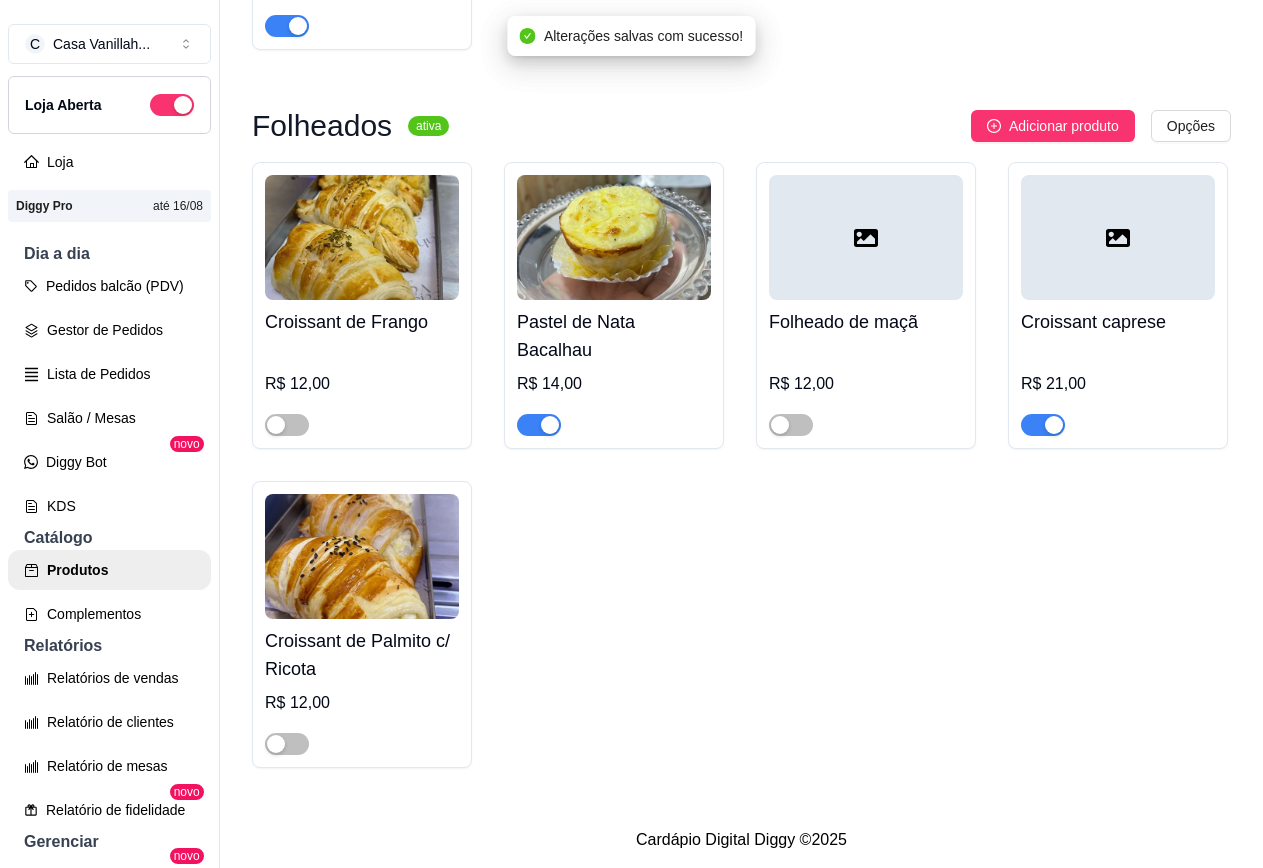 click at bounding box center (780, -293) 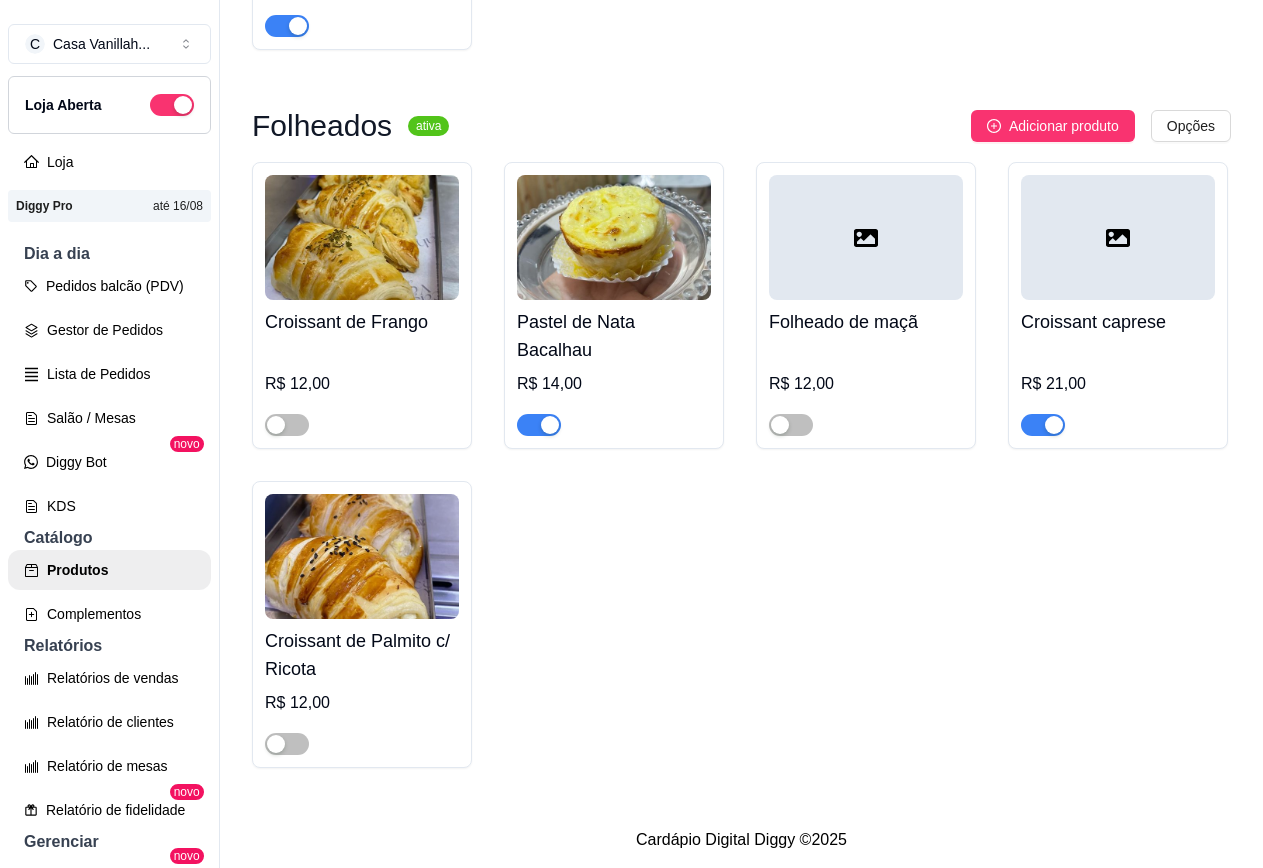 scroll, scrollTop: 14009, scrollLeft: 0, axis: vertical 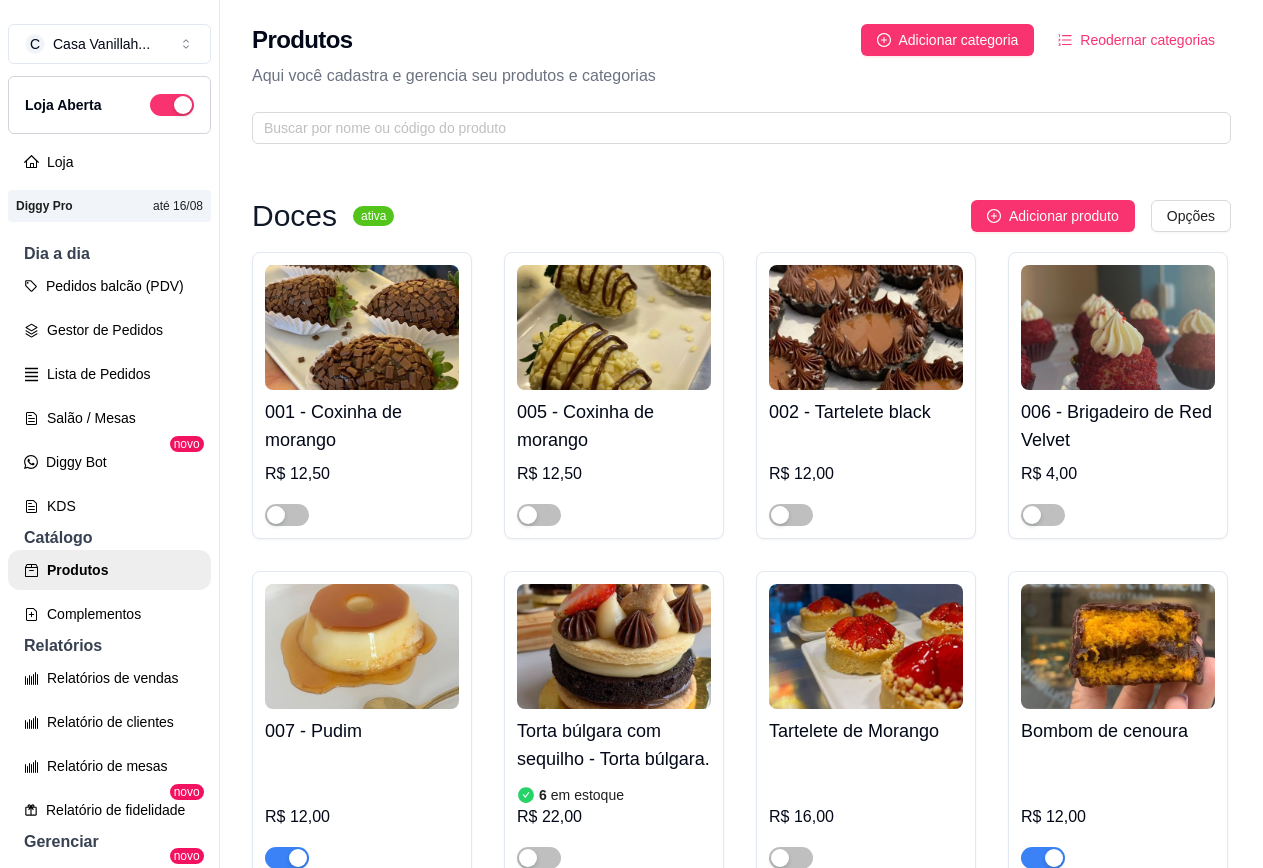 click on "001 - Coxinha de morango R$ 12,50 005 - Coxinha de morango R$ 12,50 002 - Tartelete black R$ 12,00 006 - Brigadeiro de Red Velvet R$ 4,00 007 - Pudim R$ 12,00 Torta búlgara com sequilho - Torta búlgara. 6 em estoque R$ 22,00 Tartelete de Morango R$ 16,00 Bombom de cenoura R$ 12,00 Bombom de morango R$ 12,50 Brigadeiro de gorgonzola R$ 4,50 Cajuzinho R$ 4,00 Brigadeiro de pipoca R$ 4,00 Brigadeiro de doce de leite 5 em estoque R$ 4,00 Brigadeiro de café com leite 3 em estoque R$ 4,00 Brigadeiro de Milho R$ 4,00 Donut's de Chocolate R$ 13,50 Torta de cappuccino 2 em estoque R$ 23,00 Torta de Chocolate c/ Cupuaçu R$ 23,00 Torta Holandesa R$ 24,00 Torta Doce de Leite c/ Morango R$ 23,00 Torta Três Chocolates 1 em estoque R$ 24,00 Torta Red Velvet R$ 23,00 Torta de Chocolate c/ Crocante de Amendoim 1 em estoque R$ 23,00 Entremet de cupuaçu R$ 23,50 Entremet de doce de leite R$ 22,00 Brigadeiro Tradicional 13 R$ 4,00" at bounding box center (741, 3986) 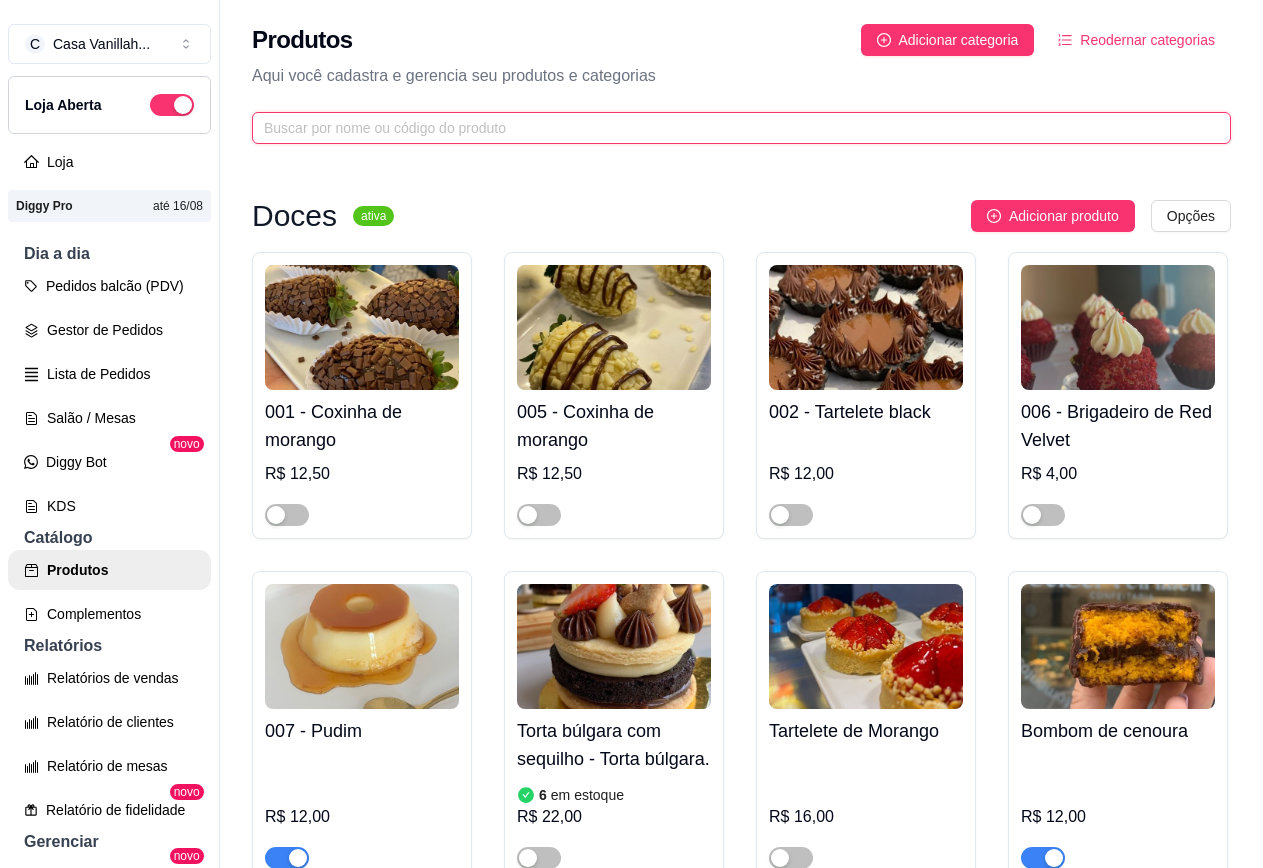 click at bounding box center [733, 128] 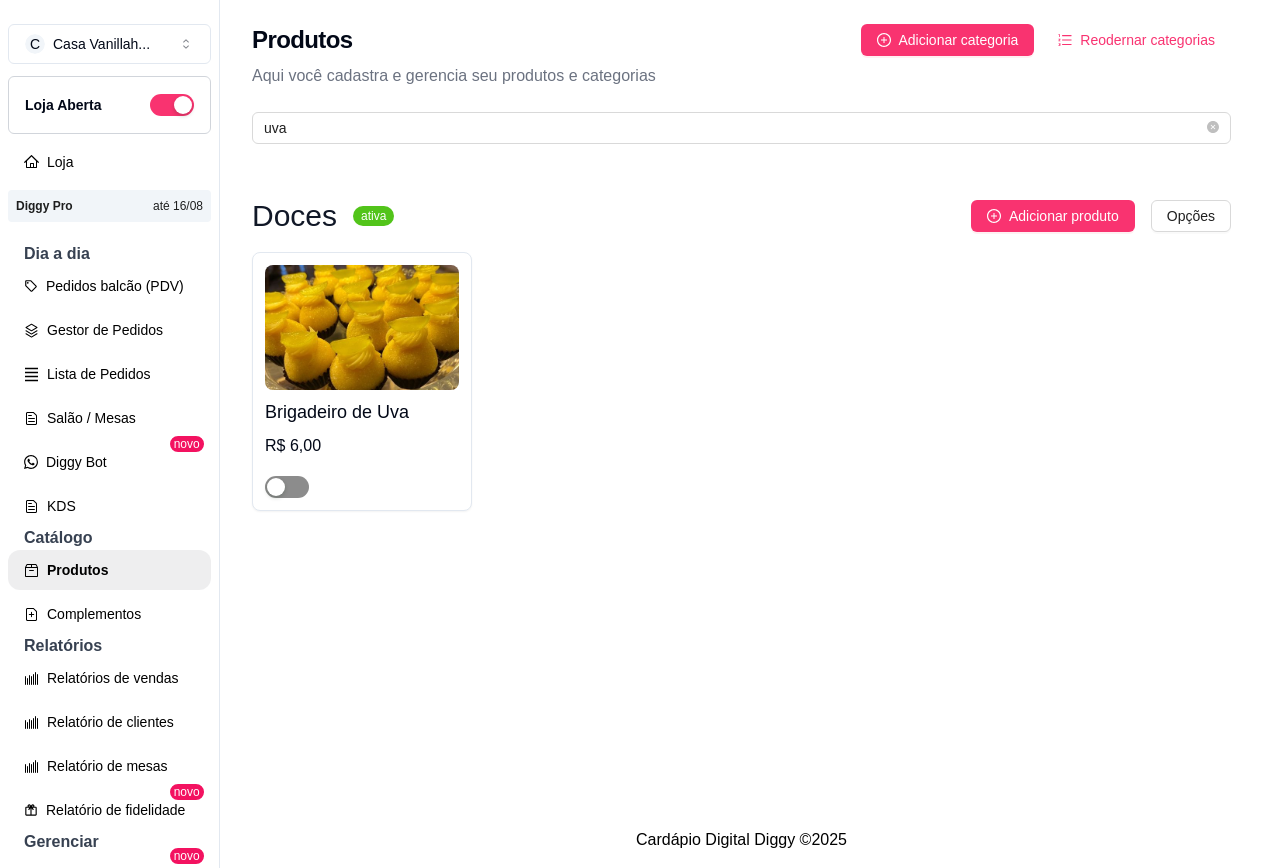 click at bounding box center (276, 487) 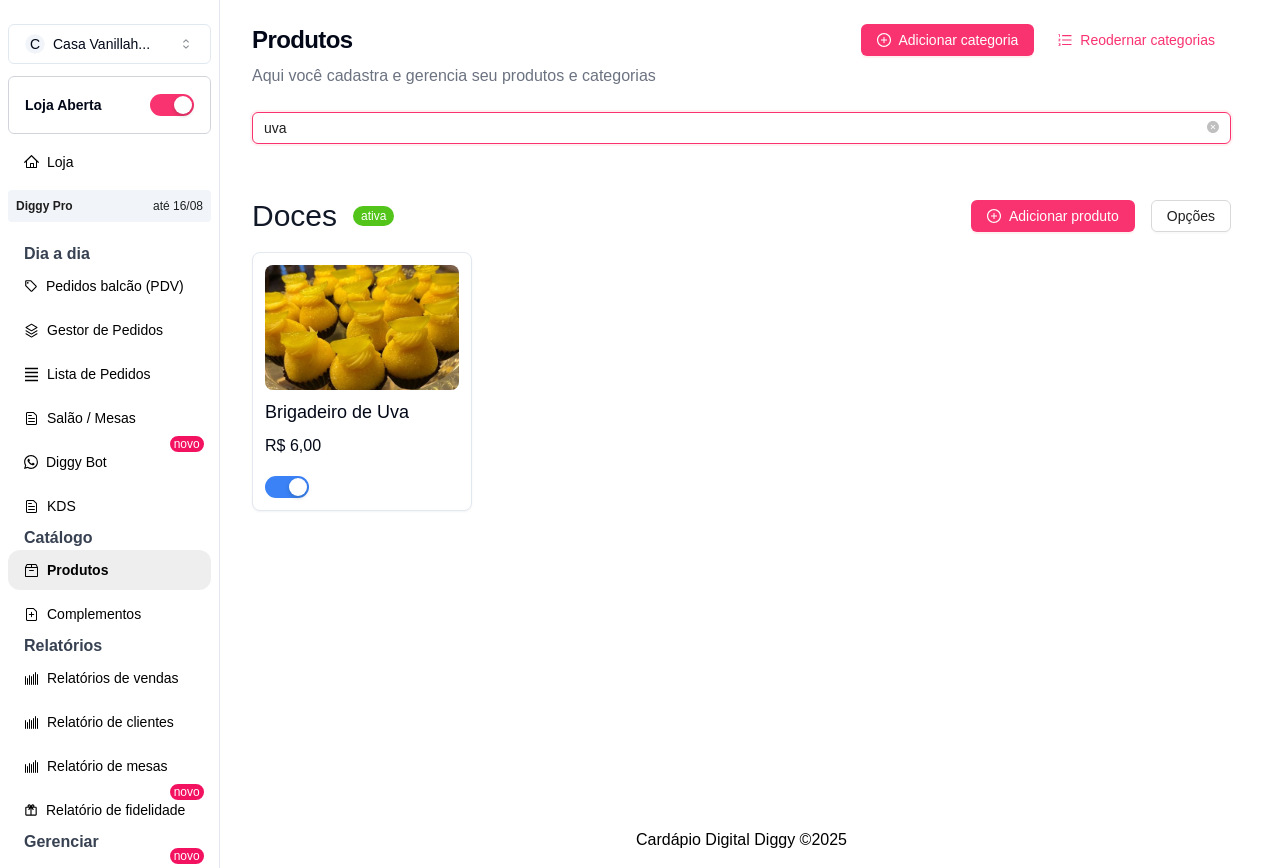 click on "uva" at bounding box center [733, 128] 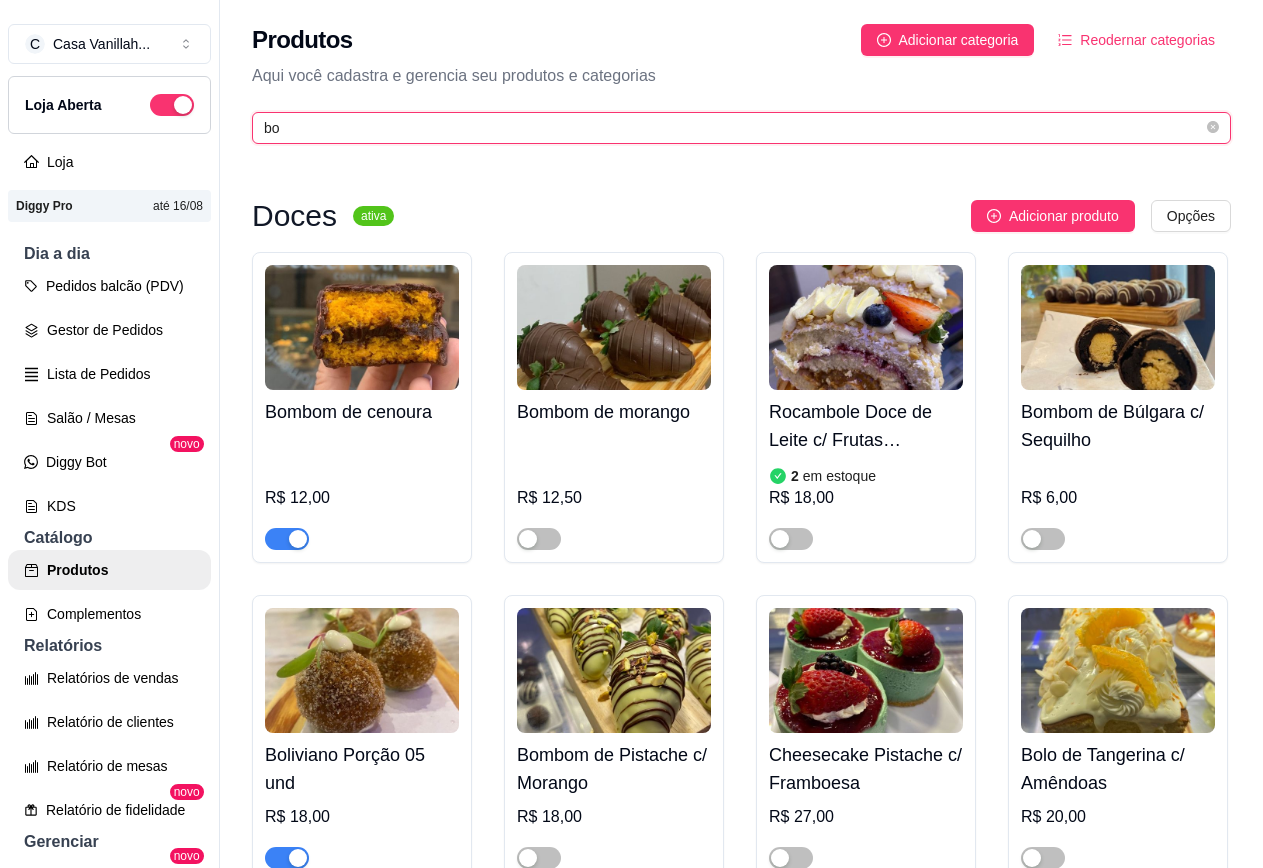 type on "b" 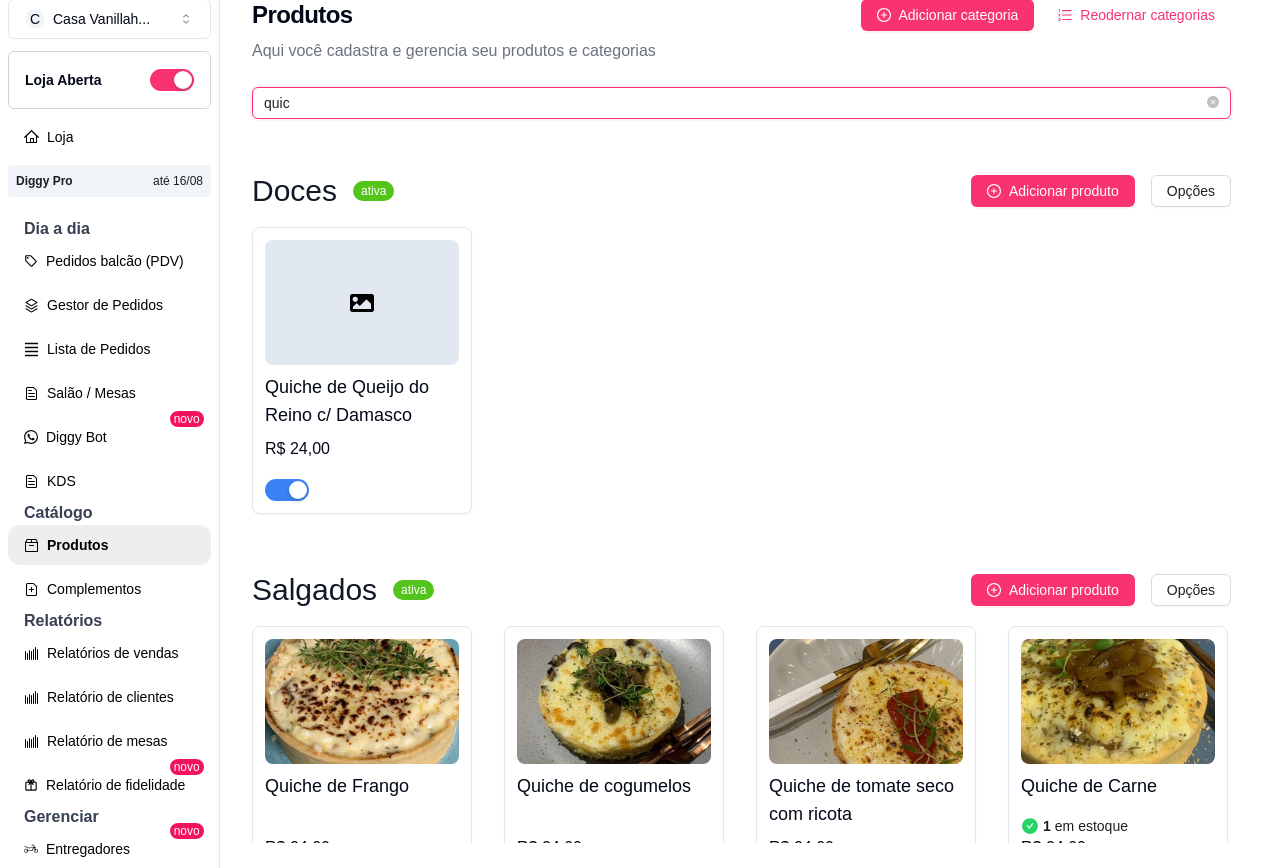 scroll, scrollTop: 32, scrollLeft: 0, axis: vertical 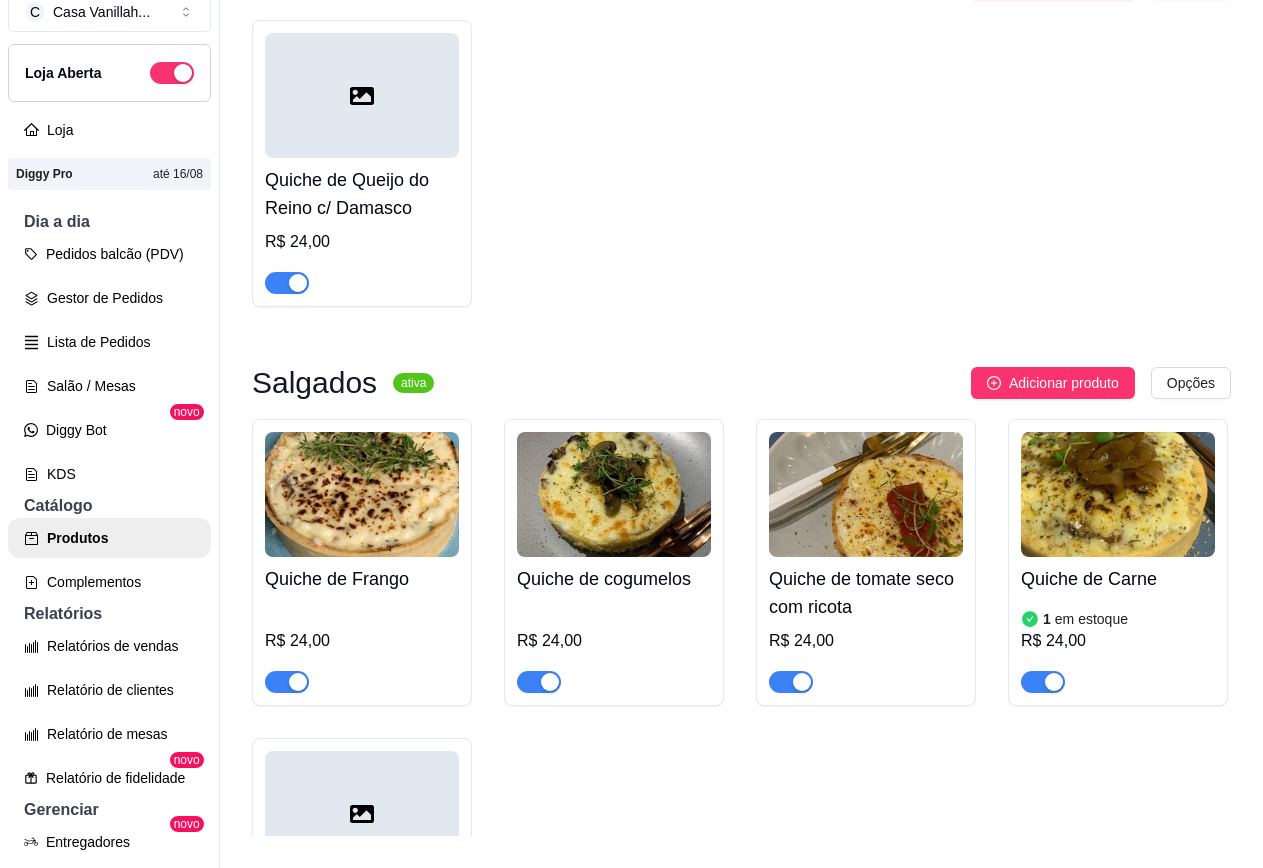 click on "Quiche de Queijo do Reino c/ Damasco R$ 24,00" at bounding box center (741, 163) 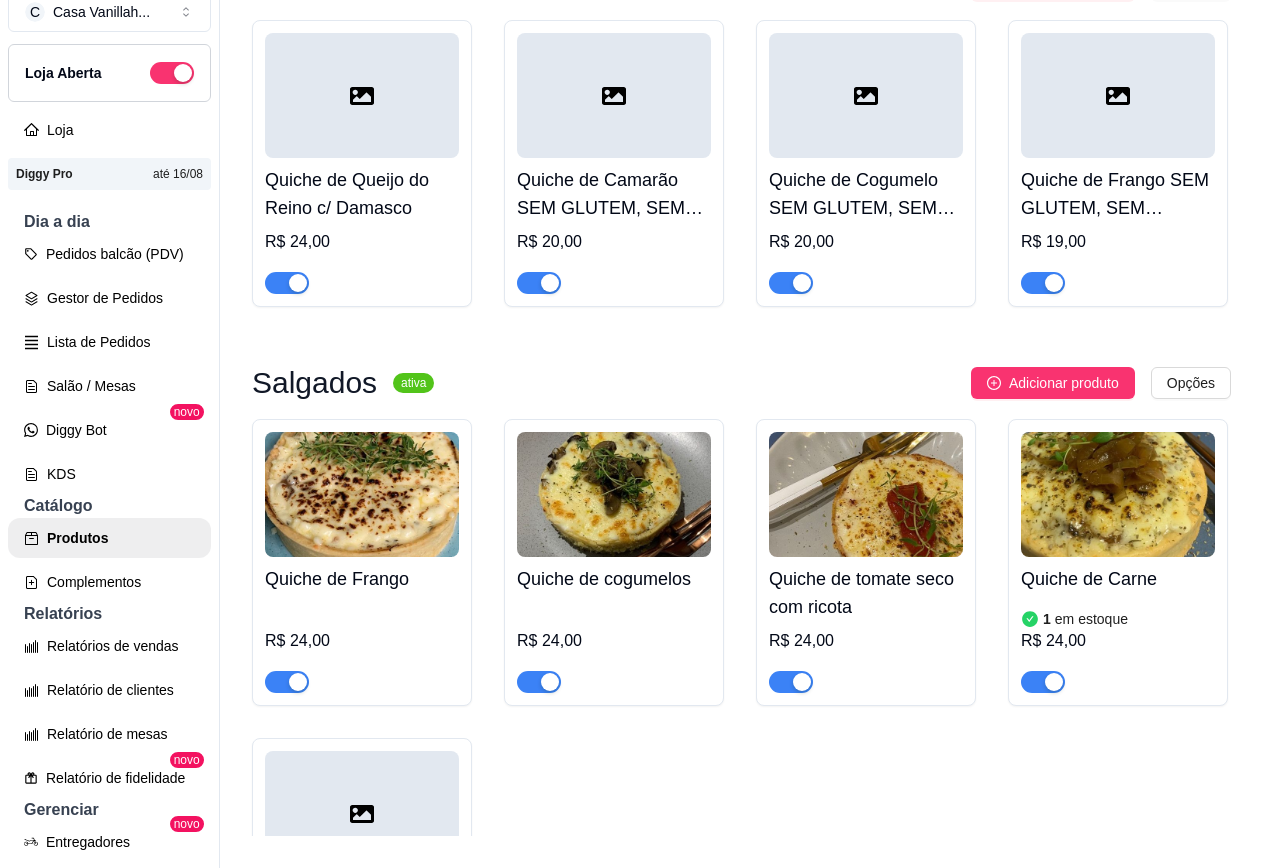 click on "Quiche de Queijo do Reino c/ Damasco R$ 24,00 Quiche de Camarão SEM GLUTEM, SEM LACTOSE R$ 20,00 Quiche de Cogumelo SEM GLUTEM, SEM LACTOSE R$ 20,00 Quiche de Frango SEM GLUTEM, SEM LACTOSE R$ 19,00" at bounding box center (741, 163) 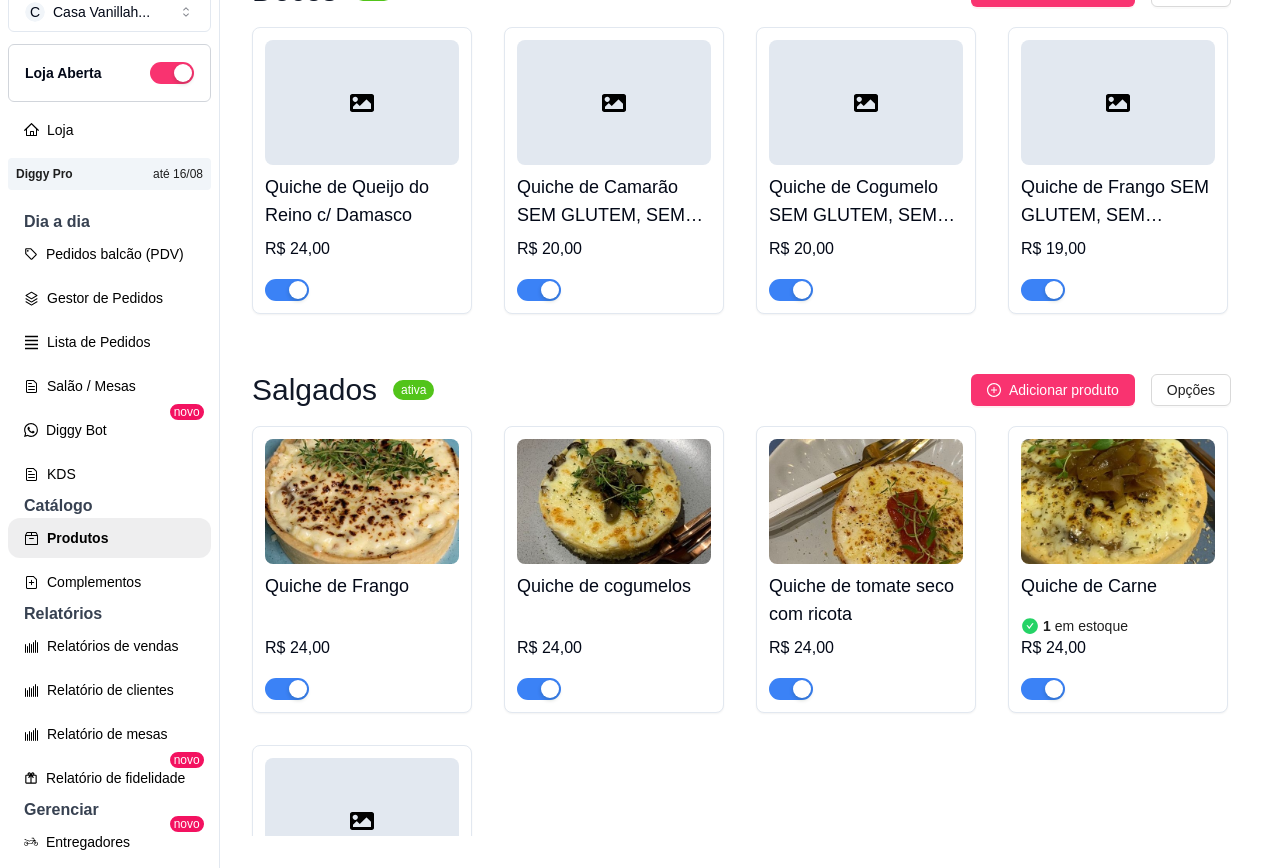 scroll, scrollTop: 0, scrollLeft: 0, axis: both 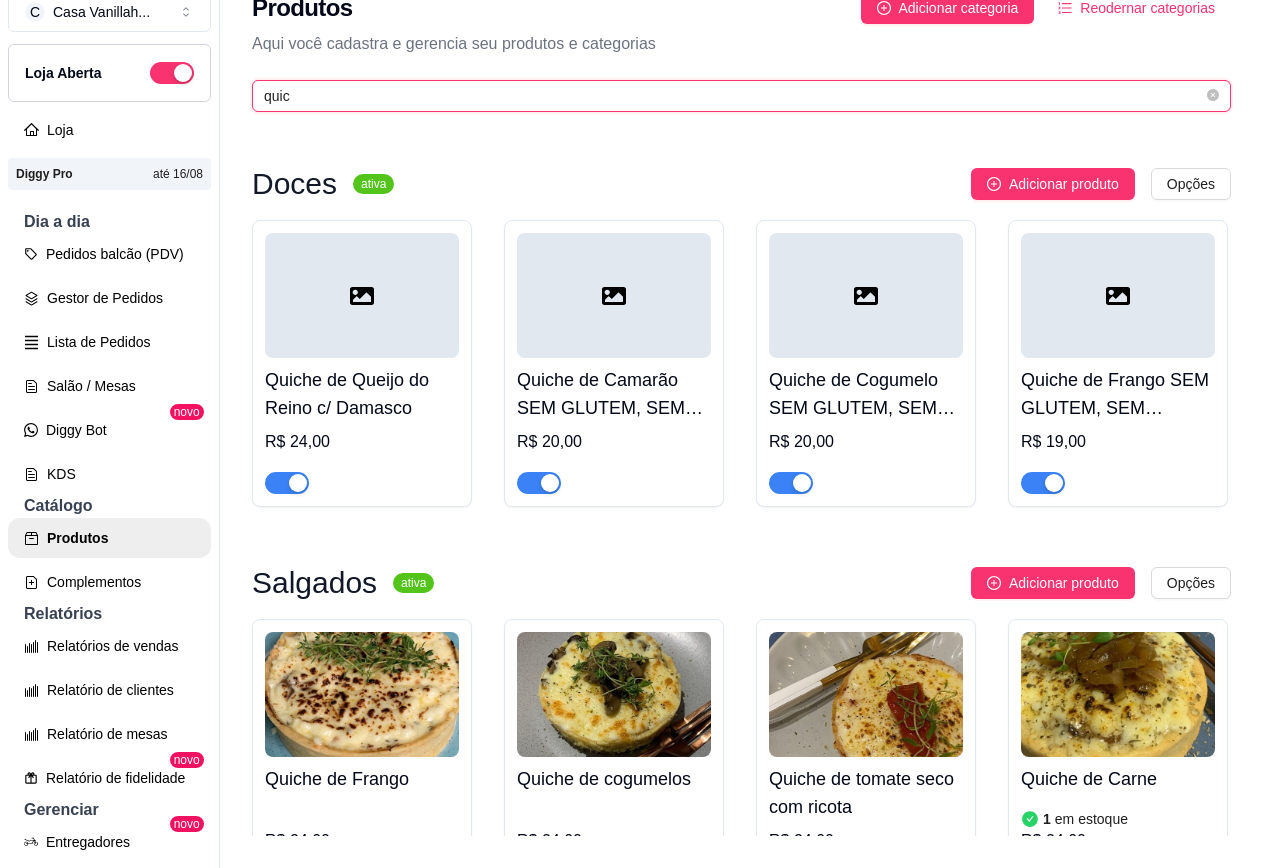 click on "quic" at bounding box center [733, 96] 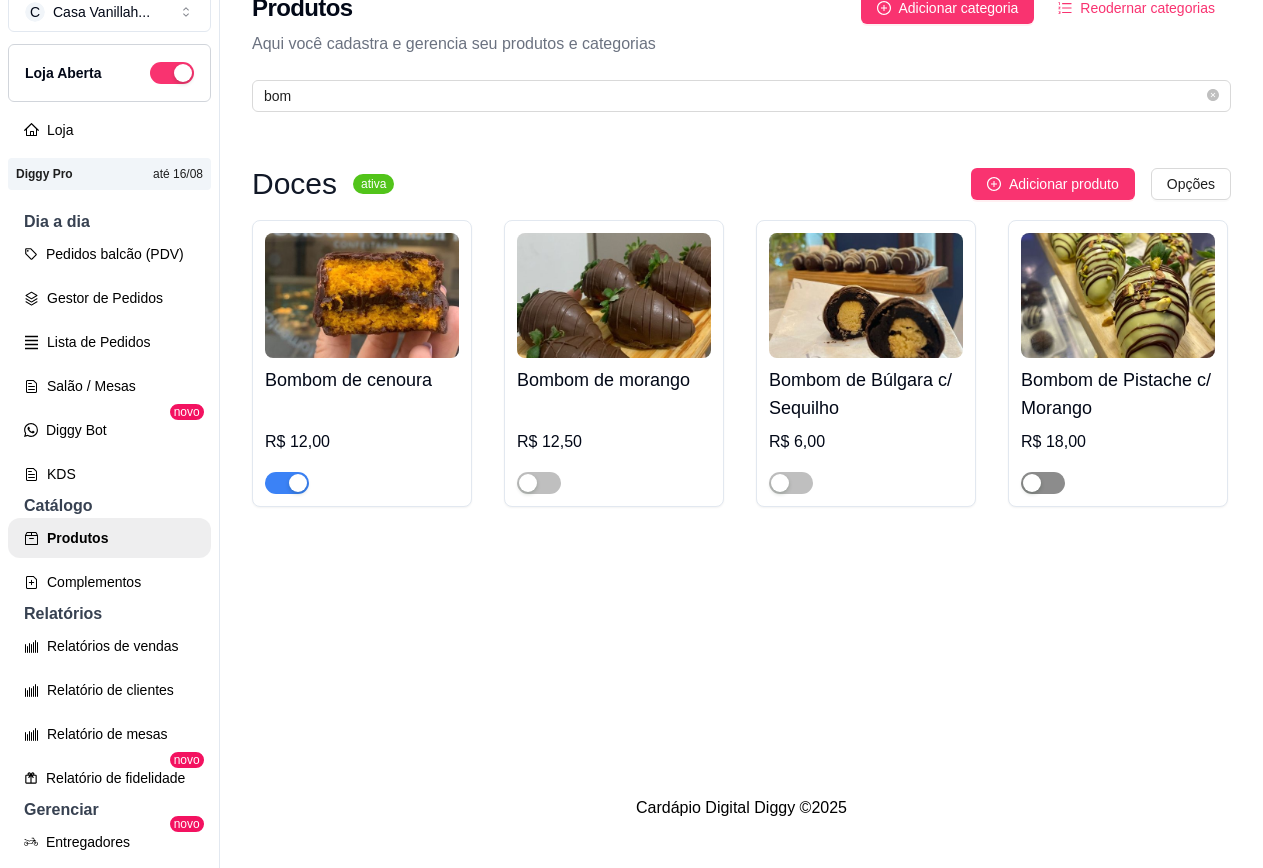 click at bounding box center (1032, 483) 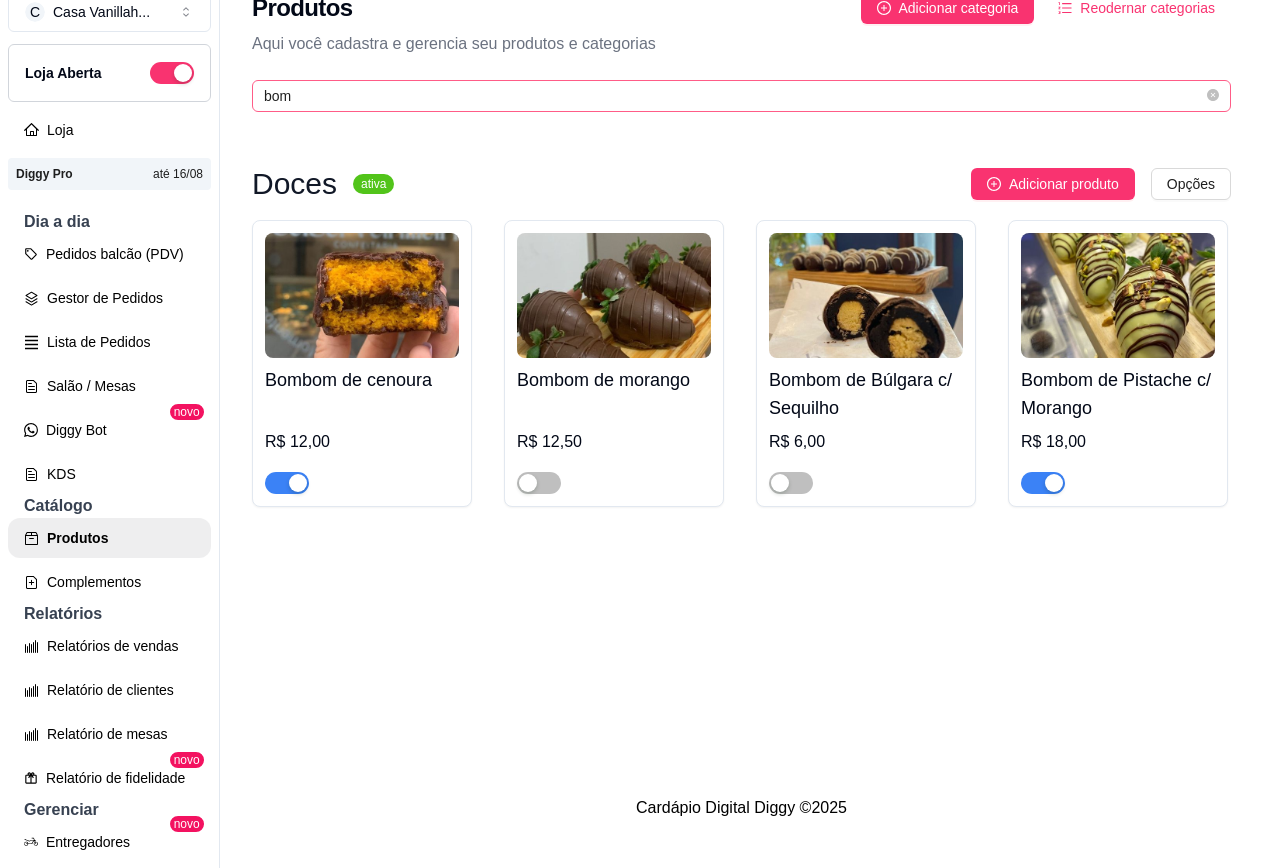 click on "bom" at bounding box center [741, 96] 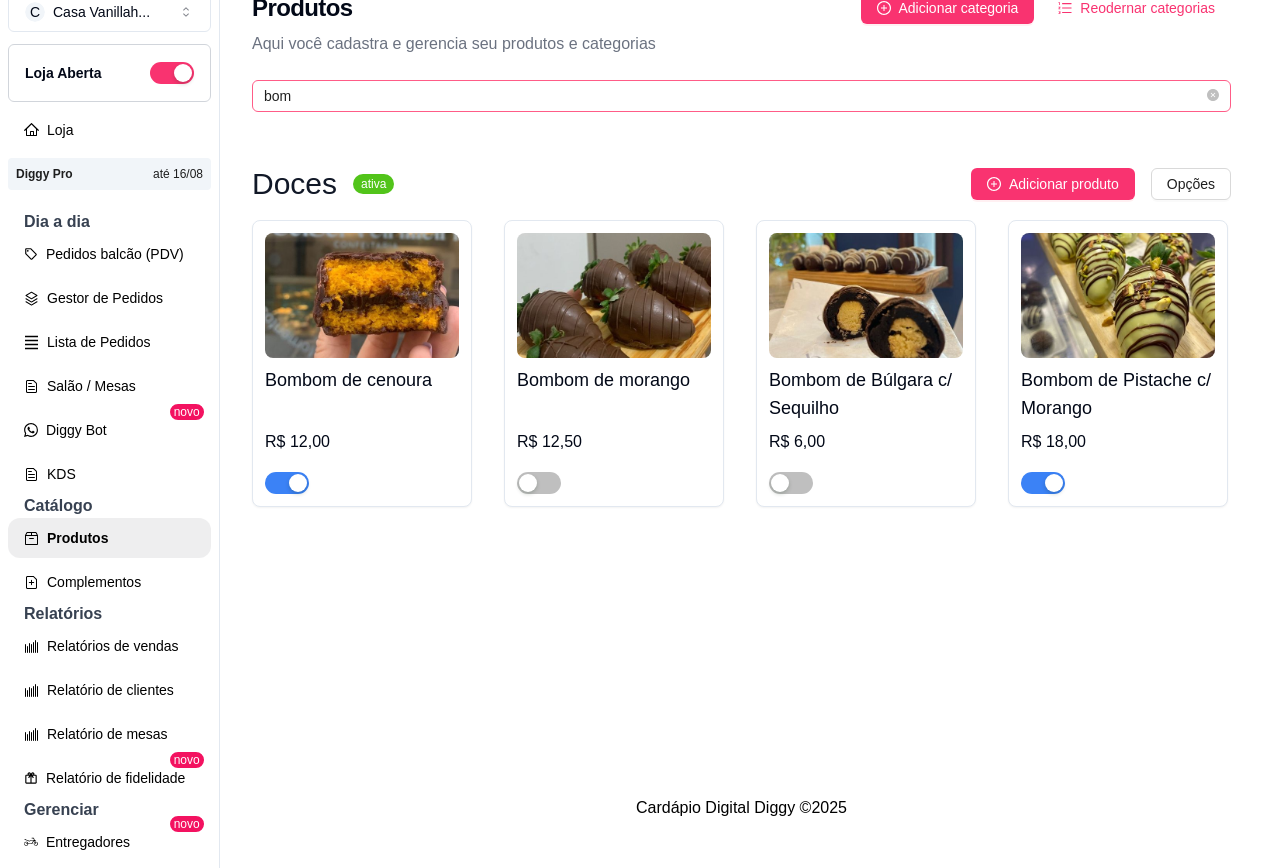 click on "bom" at bounding box center (741, 96) 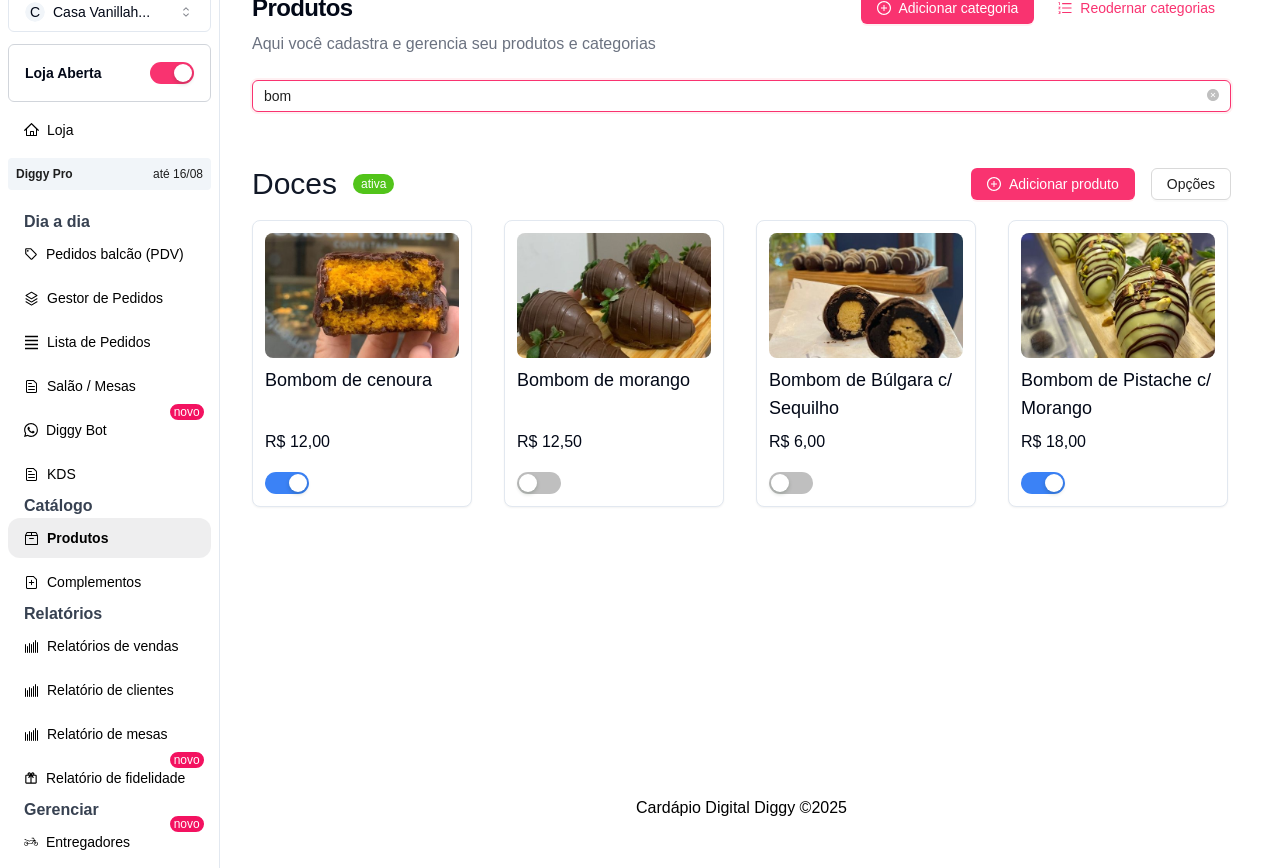 click on "bom" at bounding box center (733, 96) 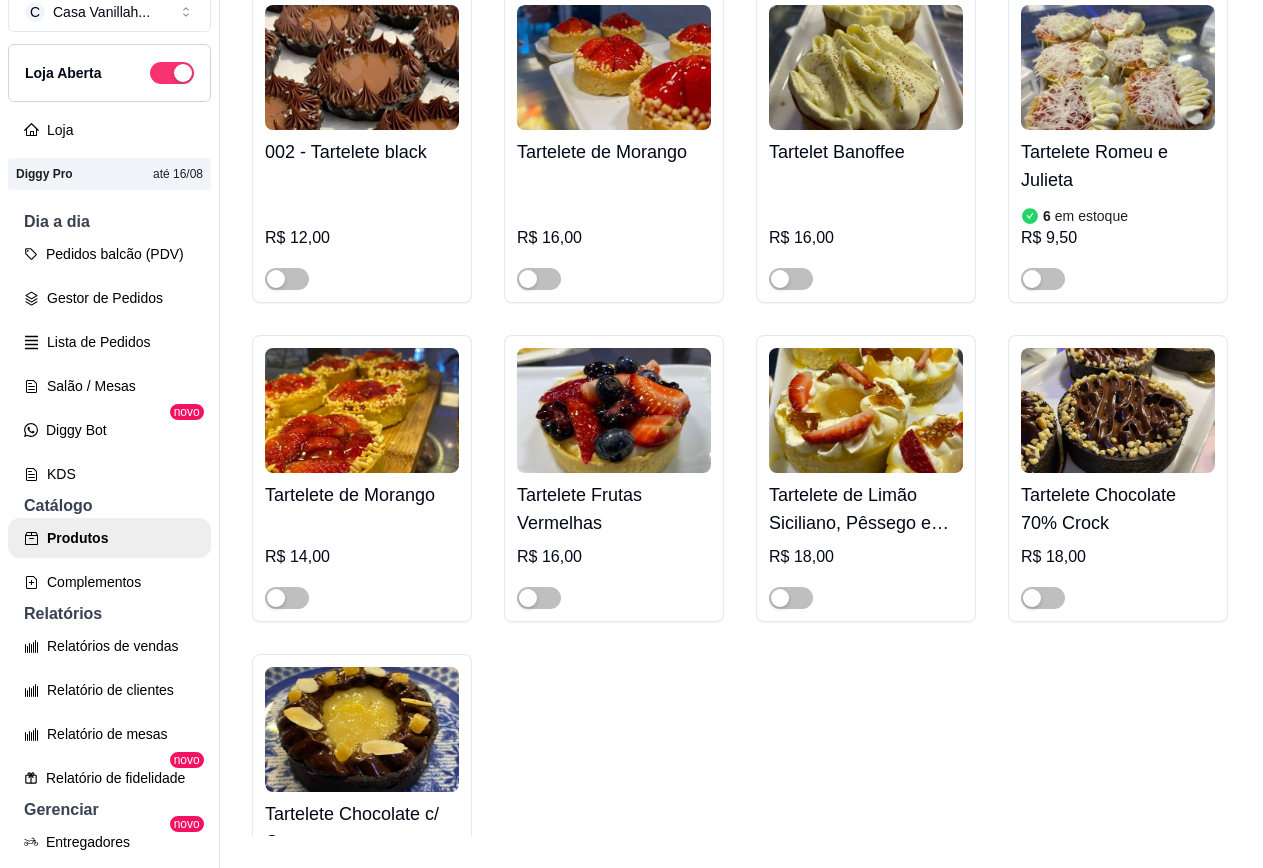 scroll, scrollTop: 225, scrollLeft: 0, axis: vertical 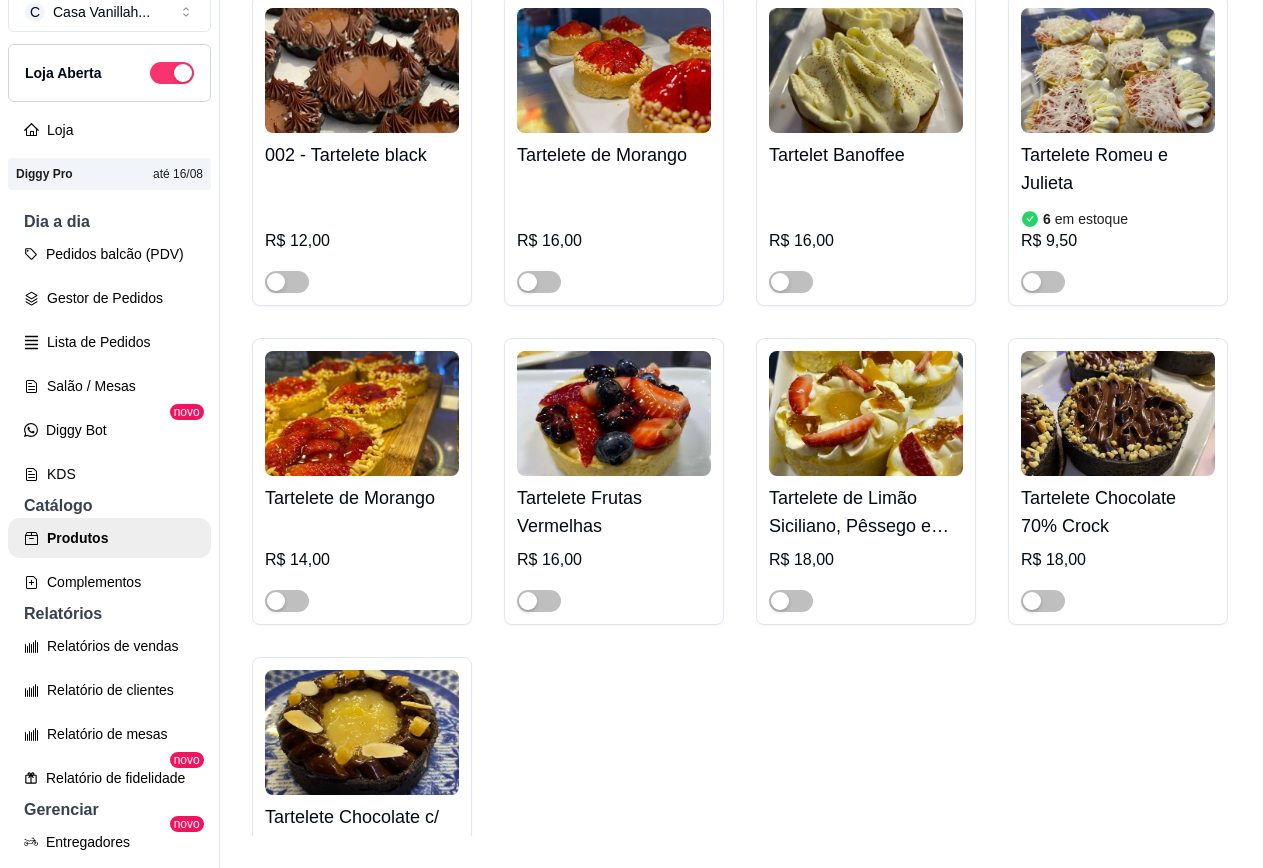 type on "tart" 